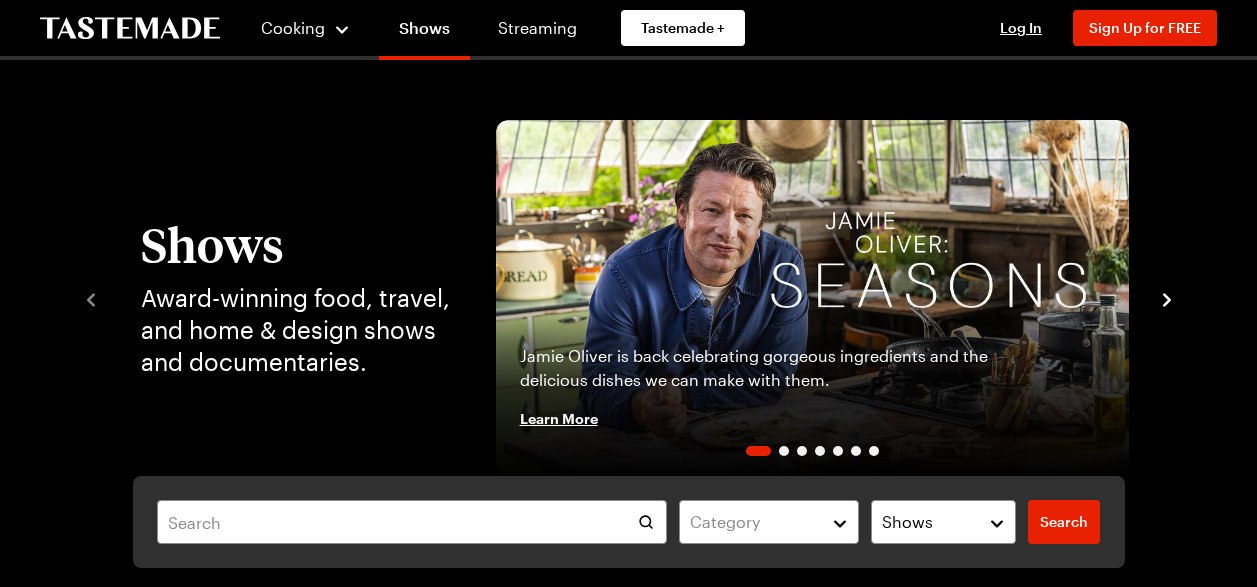 scroll, scrollTop: 0, scrollLeft: 0, axis: both 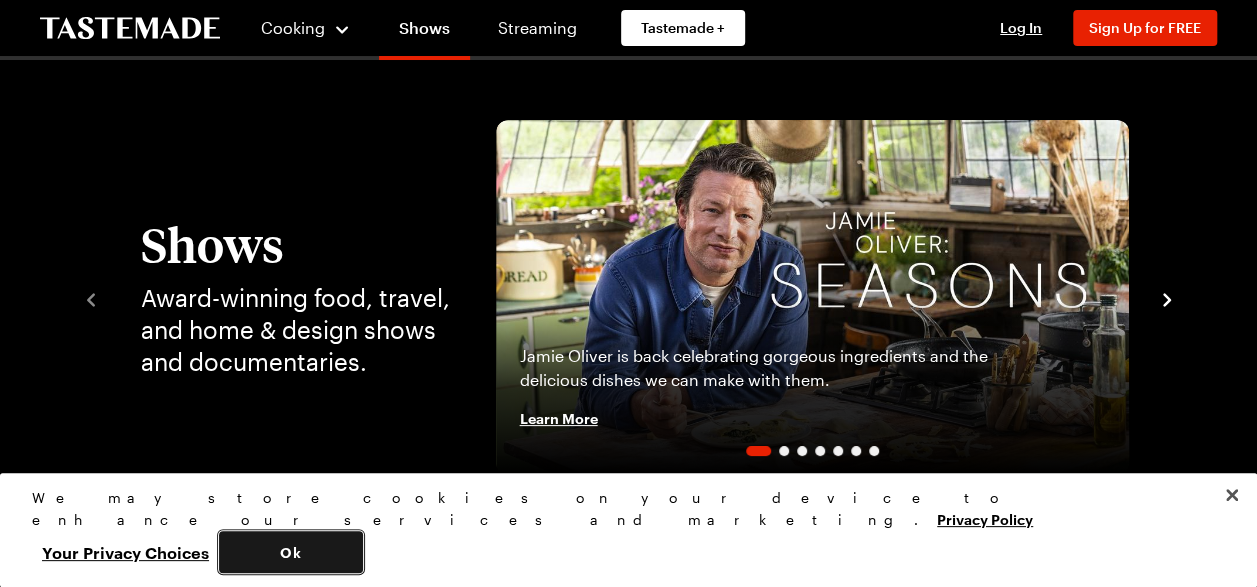 click on "Ok" at bounding box center (291, 552) 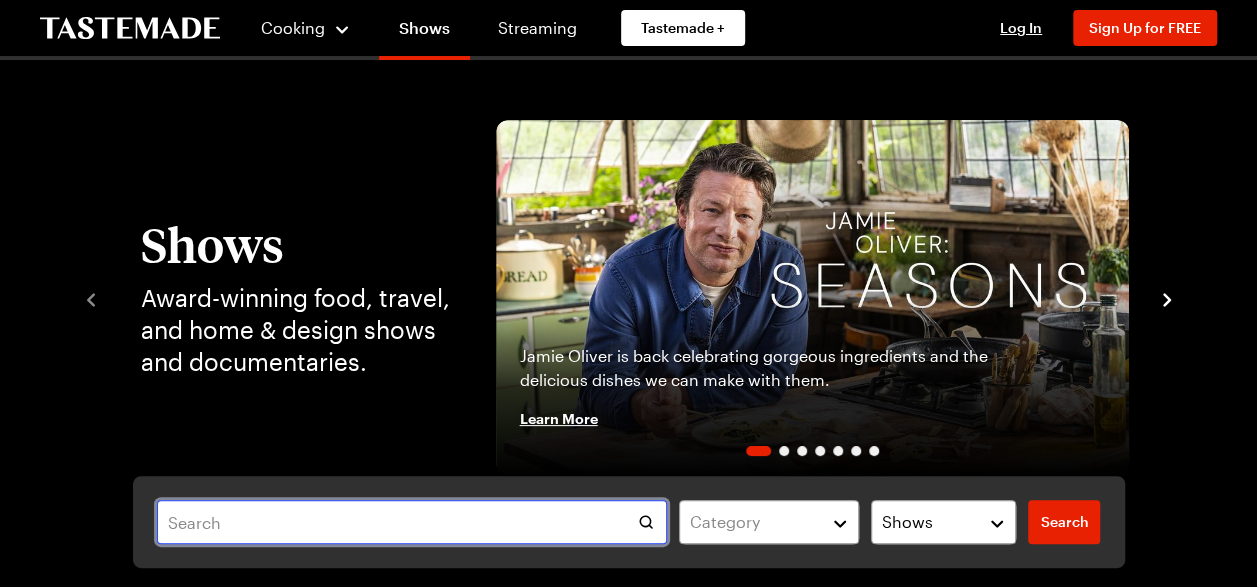 click at bounding box center [412, 522] 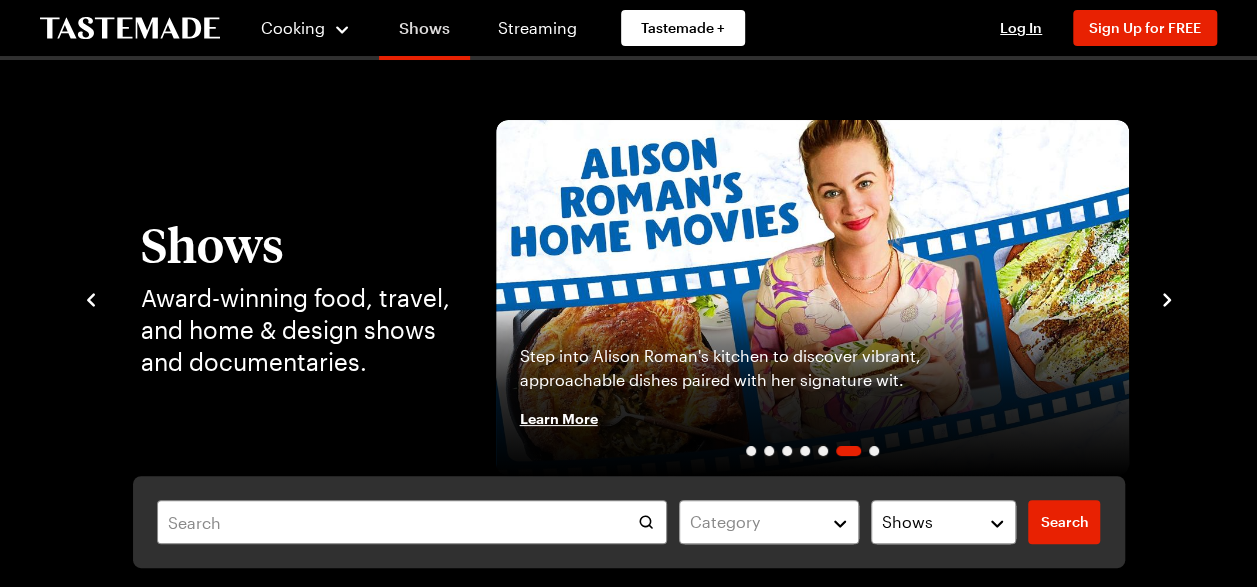 click on "Shows" at bounding box center (424, 32) 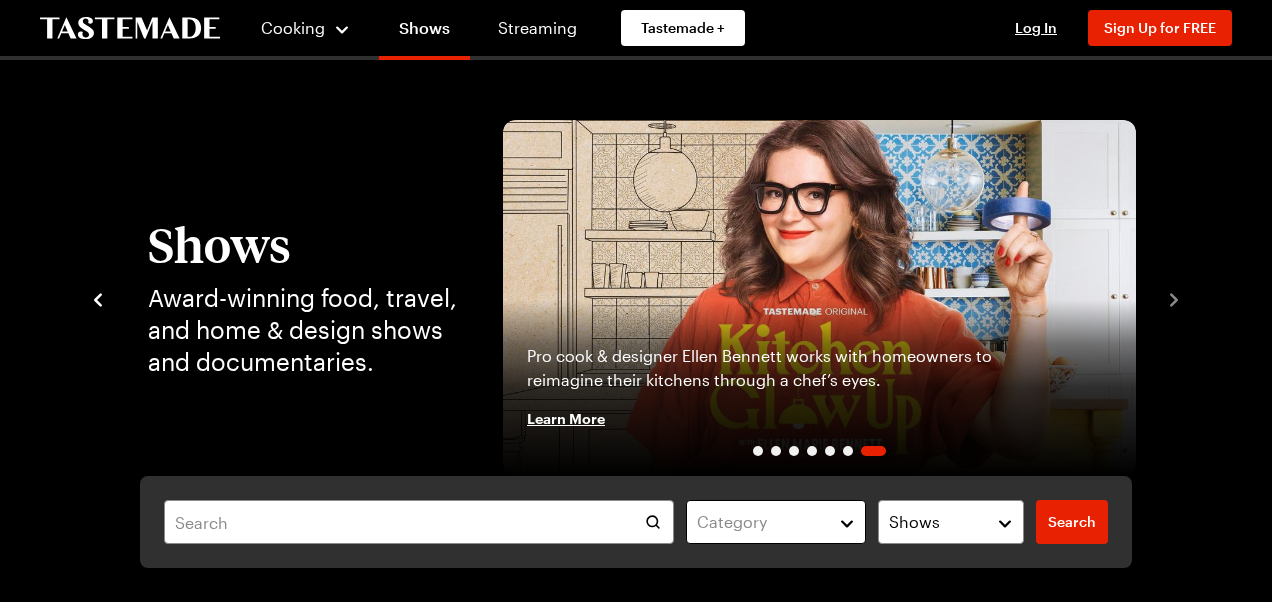 click on "Category" at bounding box center [776, 522] 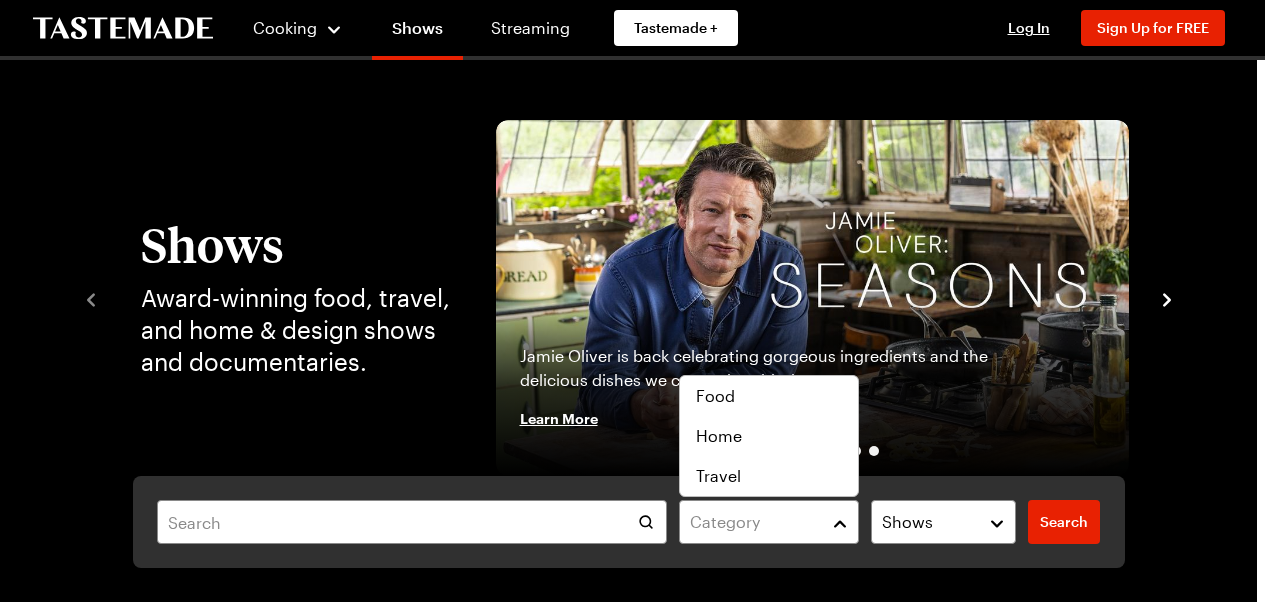 click on "Category Shows Search Search Shows Award-winning food, travel, and home & design shows and documentaries. Category Shows Search Search Learn More Shows Award-winning food, travel, and home & design shows and documentaries. [PERSON] is back celebrating gorgeous ingredients and the delicious dishes we can make with them. Learn More Whether you’re a pro or just starting out, [PERSON] wants to arm you with the recipes to succeed in the kitchen. Learn More Tastemade's panel of comedians and food icons judge and debate today's top 100 iconic dishes as voted by YOU. Learn More An enchanting, fantasy-filled property series where Alan snoops around incredible homes around the world. Learn More Chef Andrew Zimmern demystifies sourcing wild game and cooking gourmet food over an open fire. Learn More Step into Alison Roman's kitchen to discover vibrant, approachable dishes paired with her signature wit. Learn More Learn More" at bounding box center [629, 344] 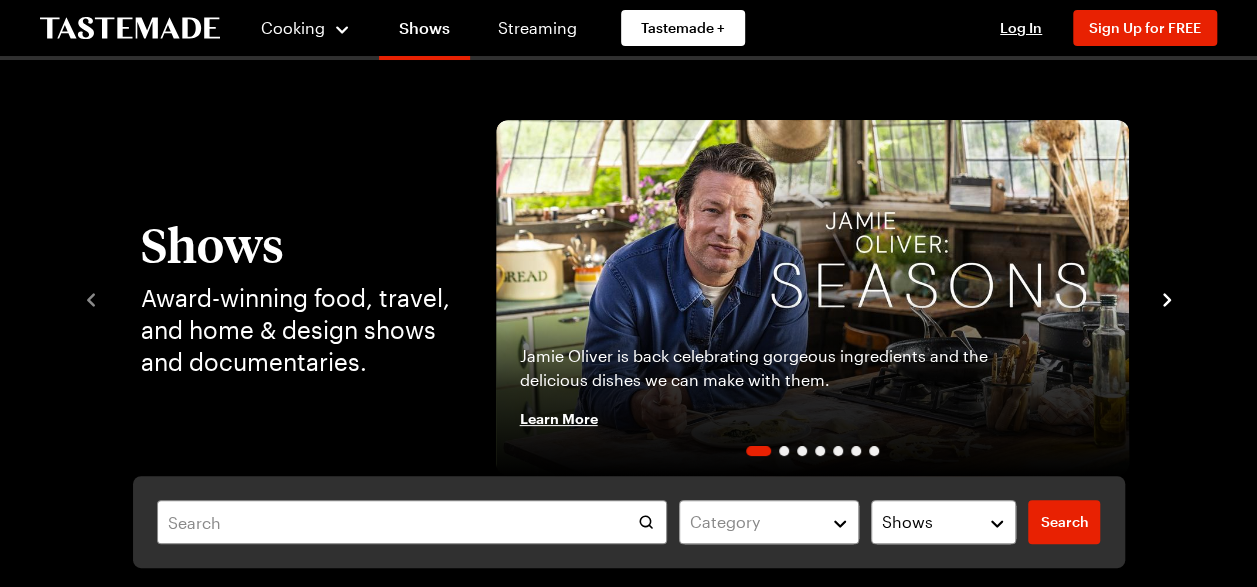 click at bounding box center (812, 298) 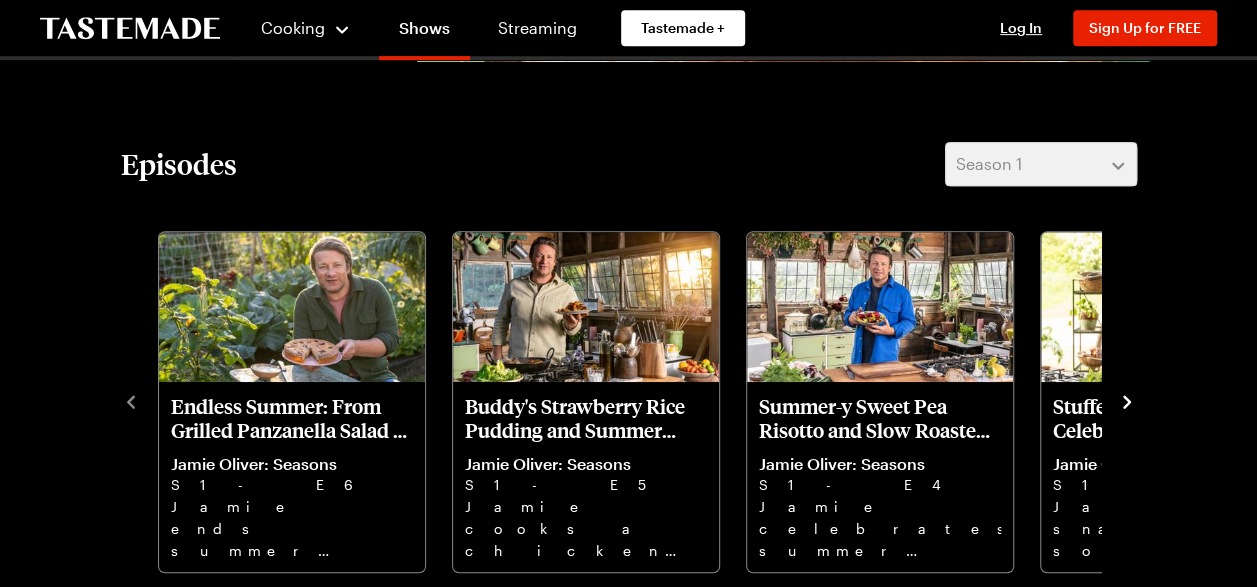 scroll, scrollTop: 480, scrollLeft: 0, axis: vertical 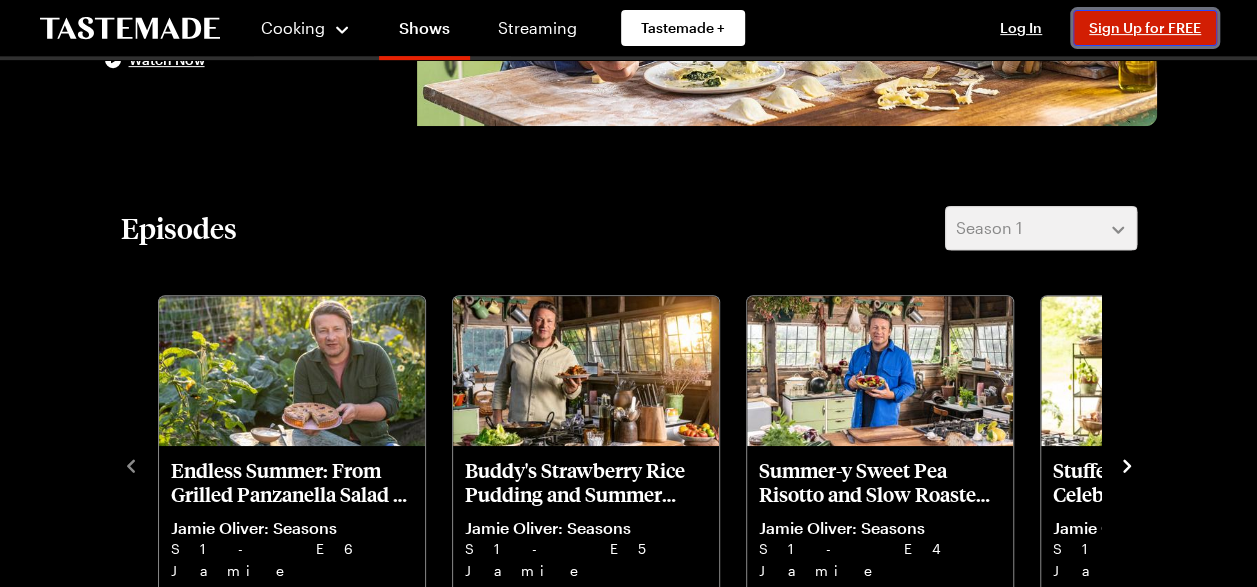 click on "Sign Up for FREE" at bounding box center [1145, 27] 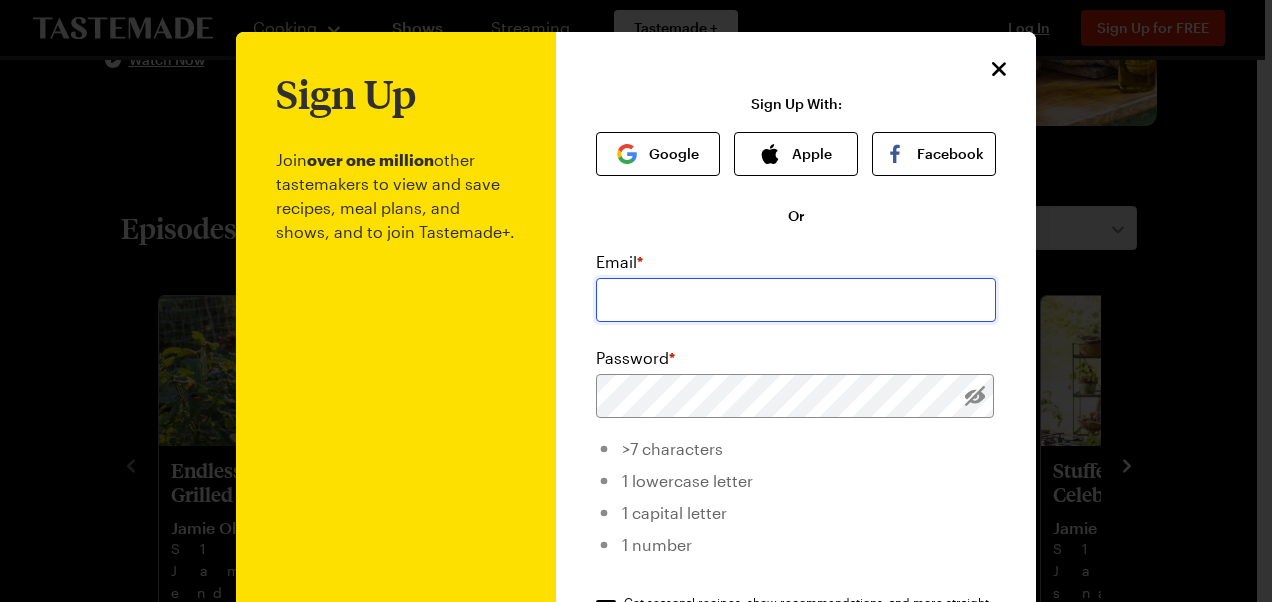 click at bounding box center (796, 300) 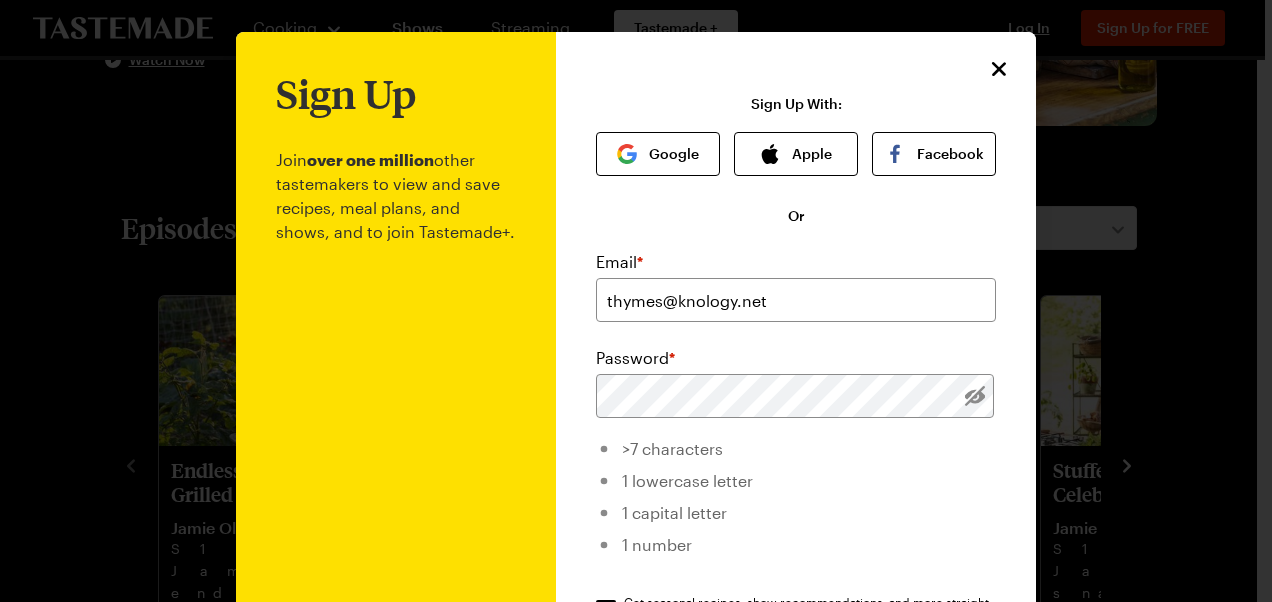 click on "Sign Up Join  over one million  other tastemakers to view and save recipes, meal plans, and shows, and to join Tastemade+. Sign Up With: Google Apple Facebook Or Email  * thymes@knology.net Password  * >7 characters 1 lowercase letter 1 capital letter 1 number Get seasonal recipes, show recommendations, and more straight to your inbox. Get seasonal recipes, show recommendations, and more straight to your inbox. By signing up, you agree to Tastemade's   Terms   and   Privacy Policy. Sign Up Already have an account?  Log In! This site is protected by reCAPTCHA and the Google   Privacy Policy   and   Terms of Service   apply." at bounding box center [796, 476] 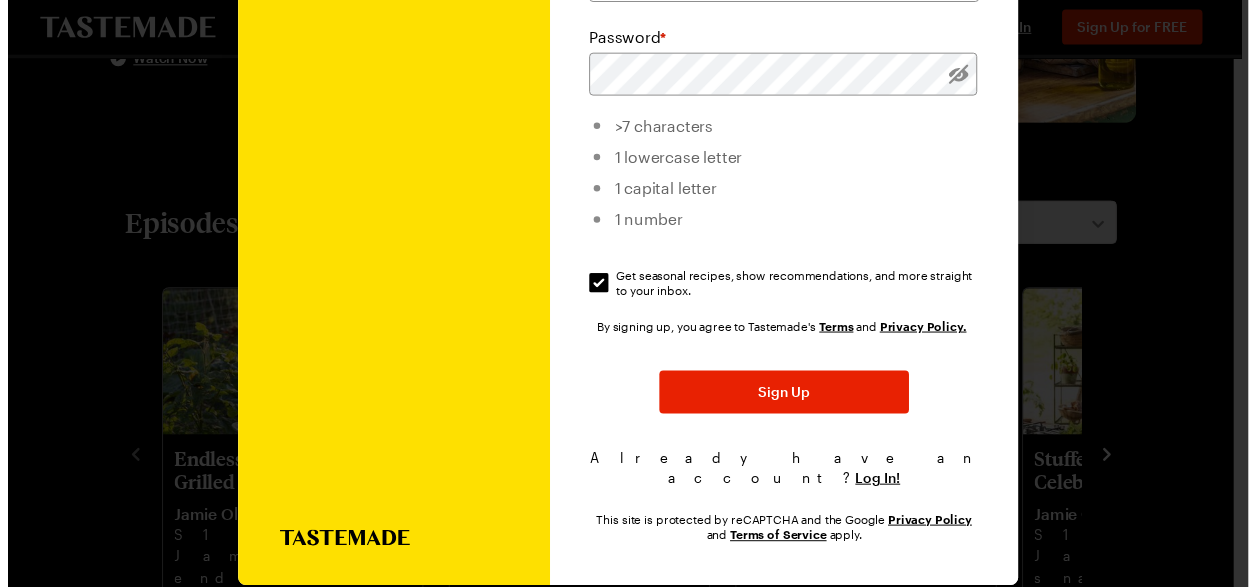scroll, scrollTop: 332, scrollLeft: 0, axis: vertical 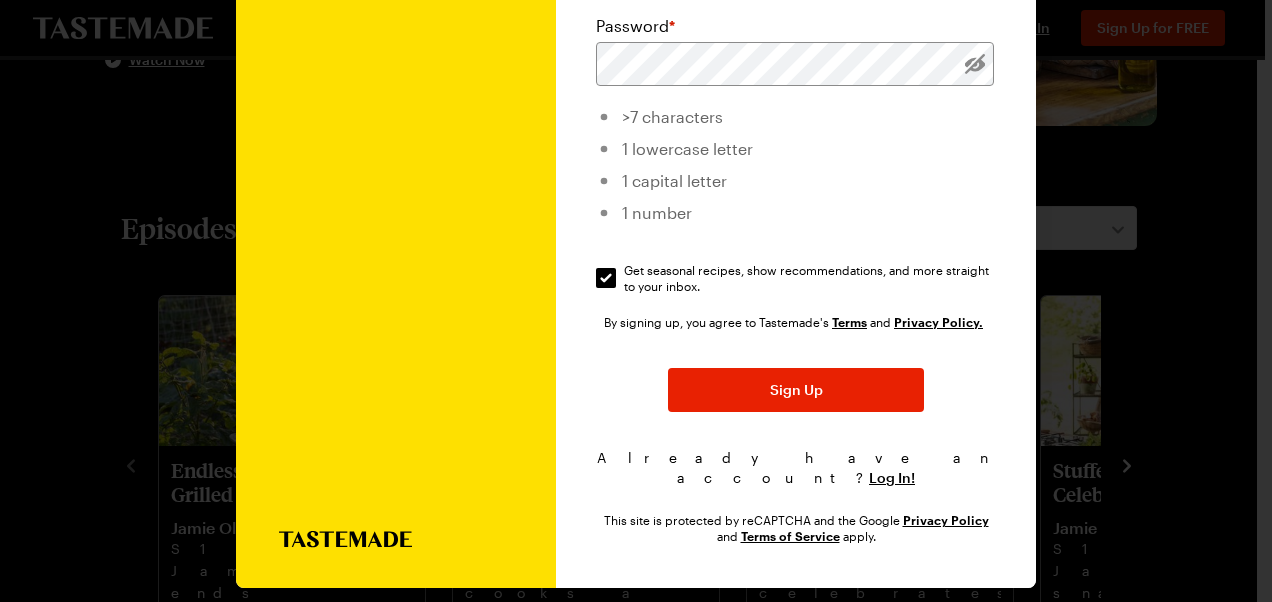 click on "Sign Up Join  over one million  other tastemakers to view and save recipes, meal plans, and shows, and to join Tastemade+. Sign Up With: Google Apple Facebook Or Email  * thymes@knology.net Password  * >7 characters 1 lowercase letter 1 capital letter 1 number Get seasonal recipes, show recommendations, and more straight to your inbox. Get seasonal recipes, show recommendations, and more straight to your inbox. By signing up, you agree to Tastemade's   Terms   and   Privacy Policy. Sign Up Already have an account?  Log In! This site is protected by reCAPTCHA and the Google   Privacy Policy   and   Terms of Service   apply." at bounding box center [796, 144] 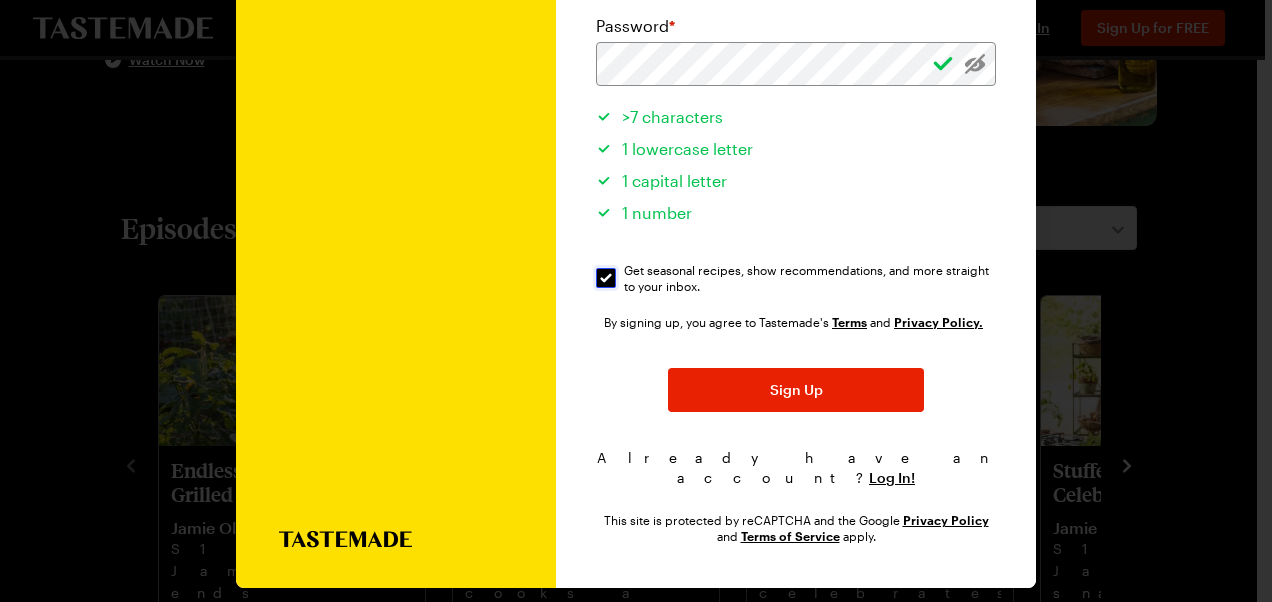 click on "Get seasonal recipes, show recommendations, and more straight to your inbox. Get seasonal recipes, show recommendations, and more straight to your inbox." at bounding box center [606, 278] 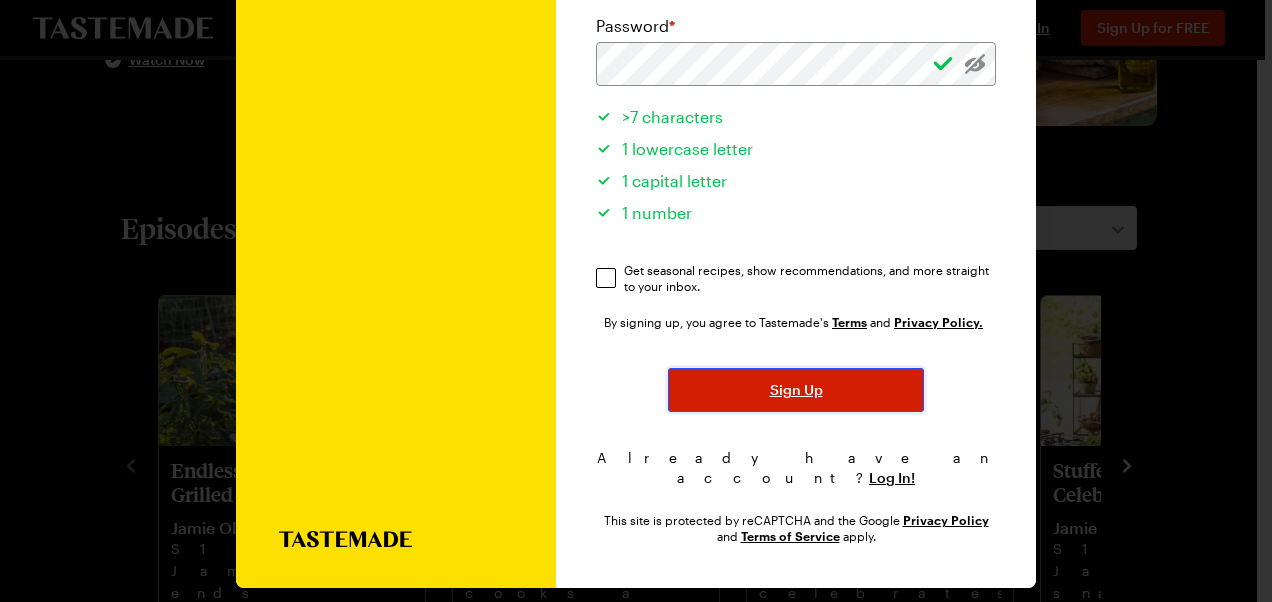 click on "Sign Up" at bounding box center [796, 390] 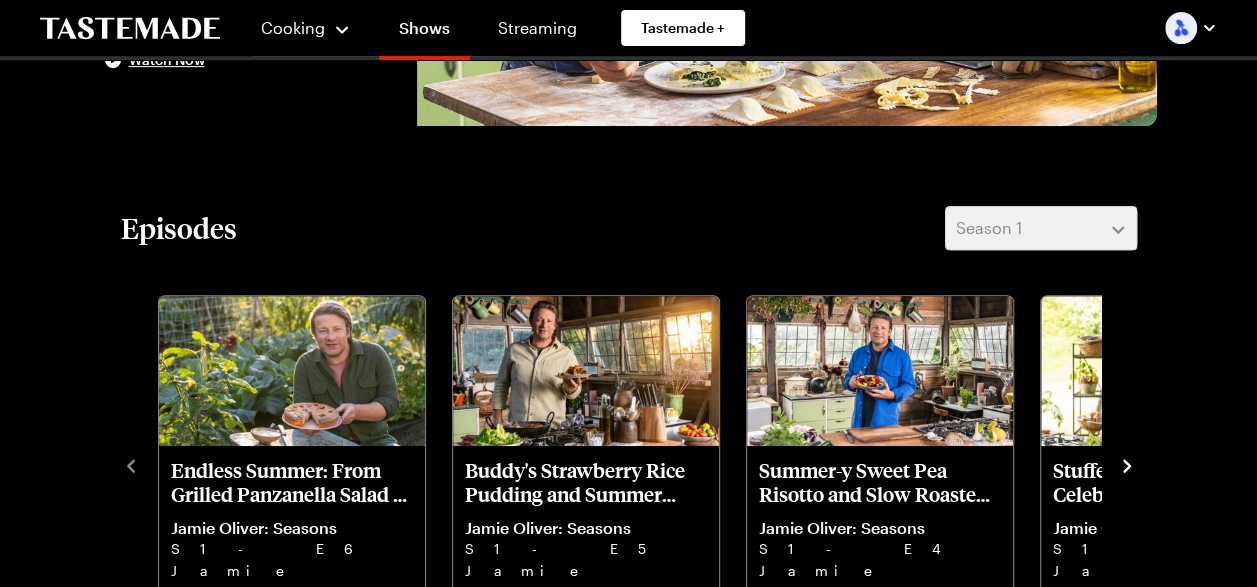 scroll, scrollTop: 0, scrollLeft: 0, axis: both 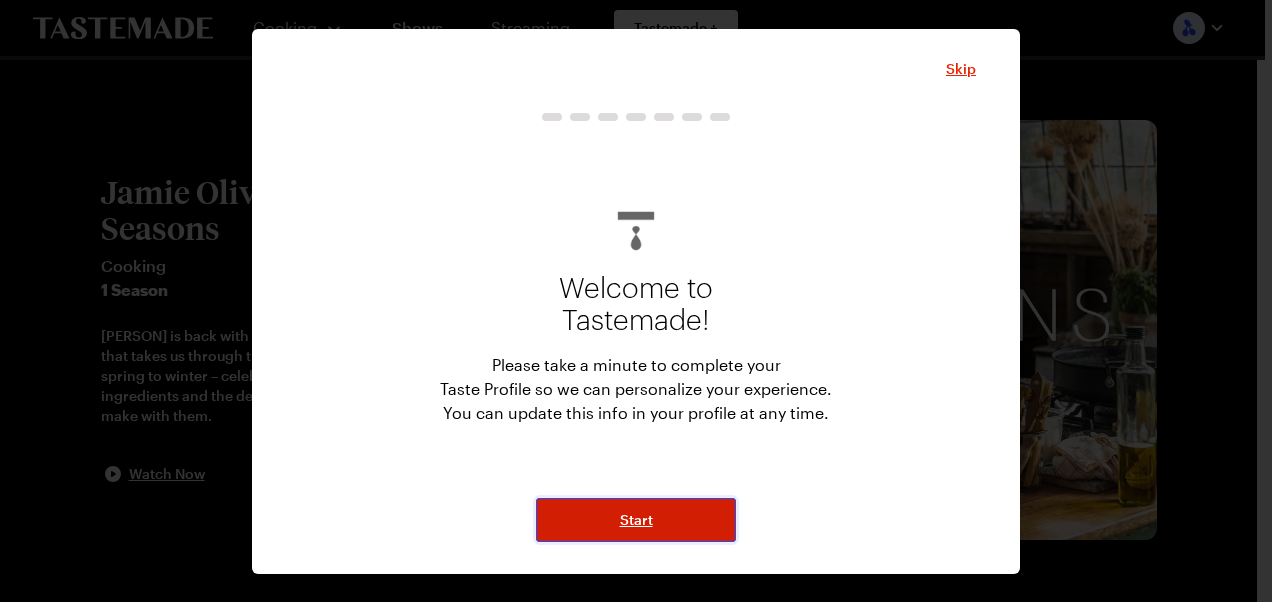 click on "Start" at bounding box center (636, 520) 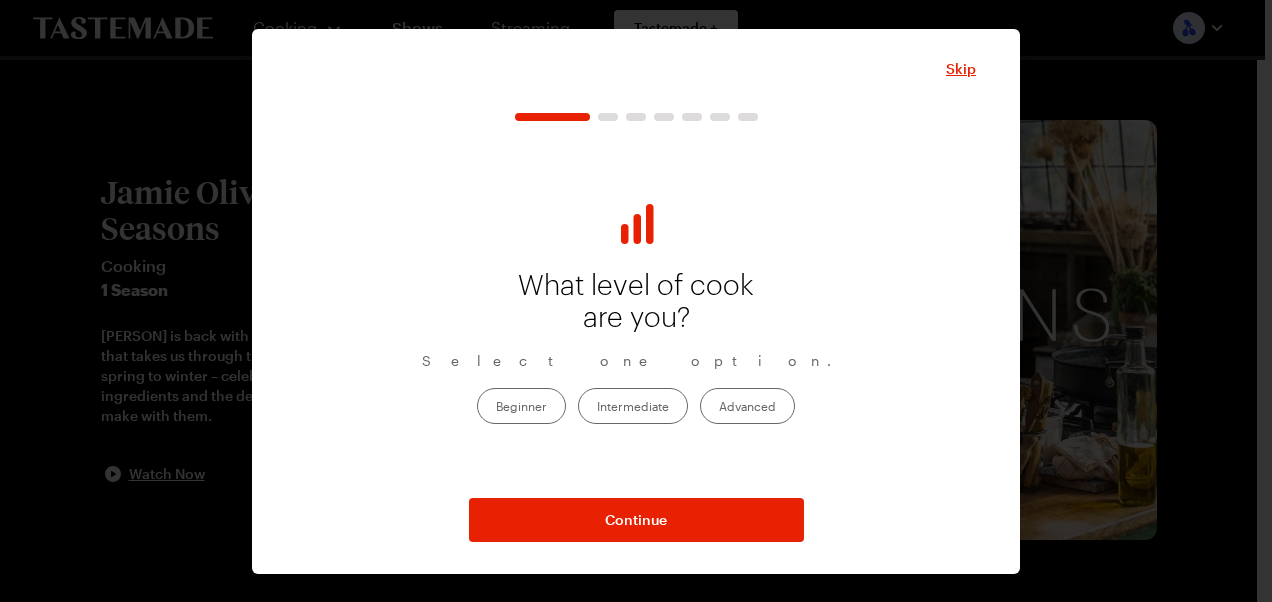 click on "Intermediate" at bounding box center [633, 406] 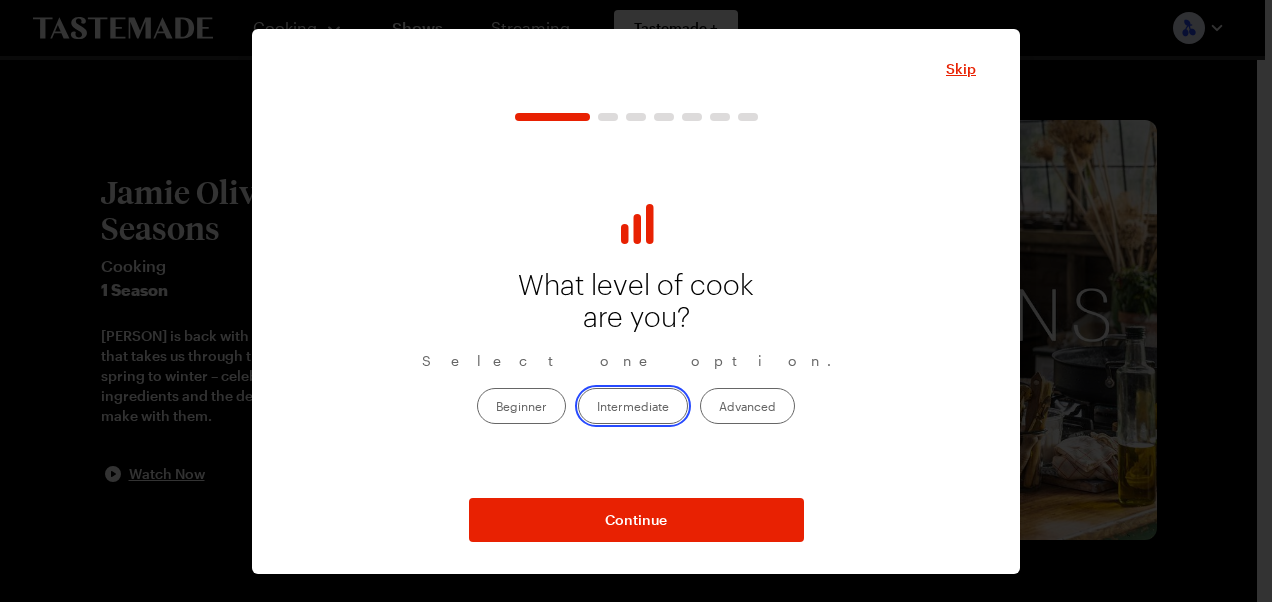 click on "Intermediate" at bounding box center (597, 408) 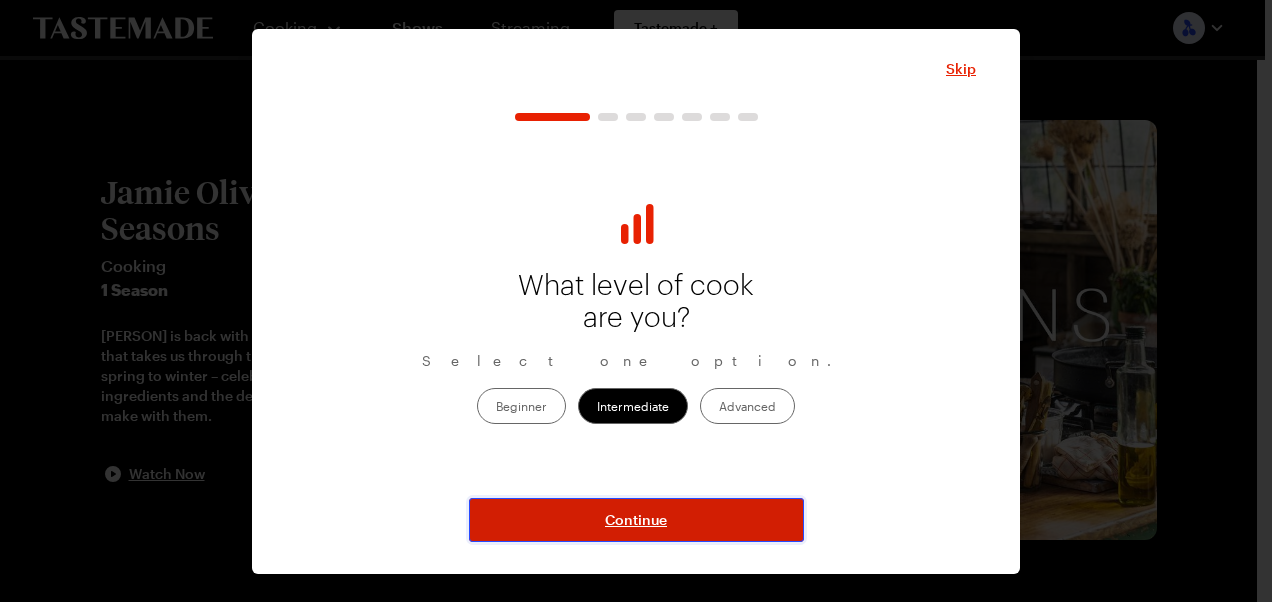 click on "Continue" at bounding box center [636, 520] 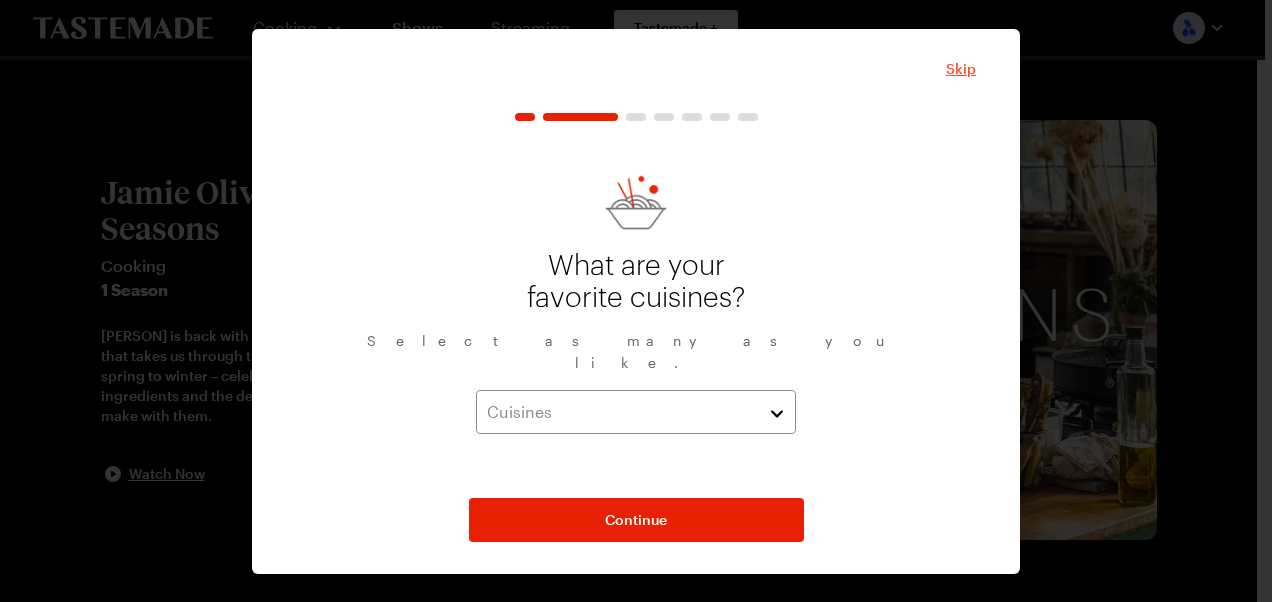 click on "Skip" at bounding box center (961, 69) 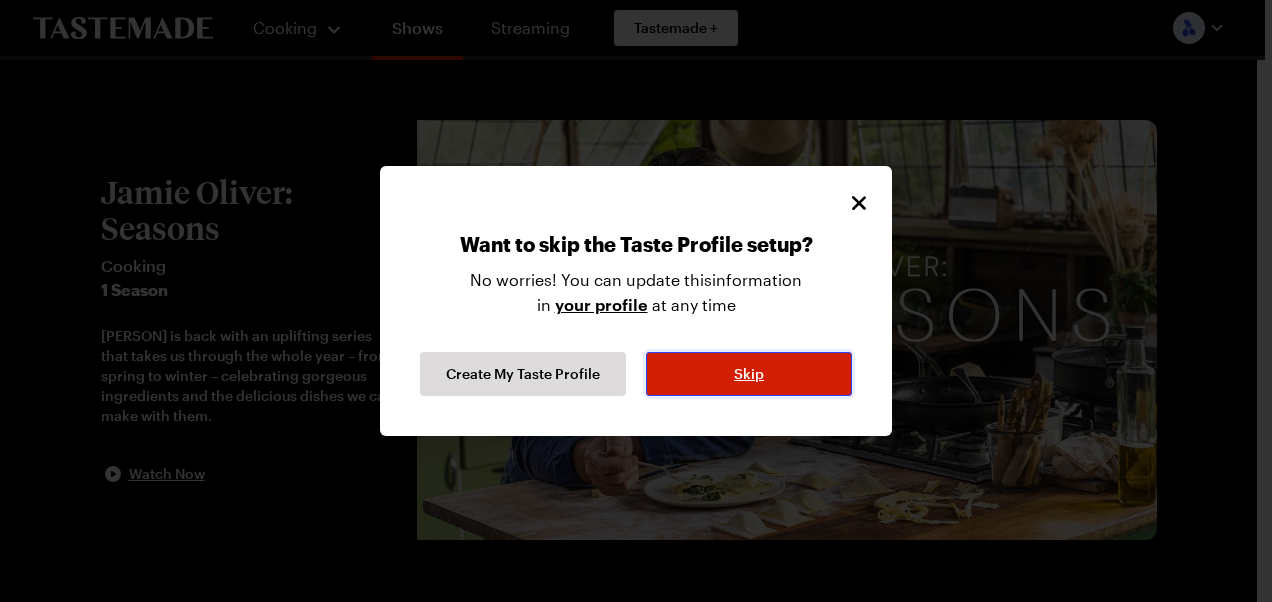 click on "Skip" at bounding box center [749, 374] 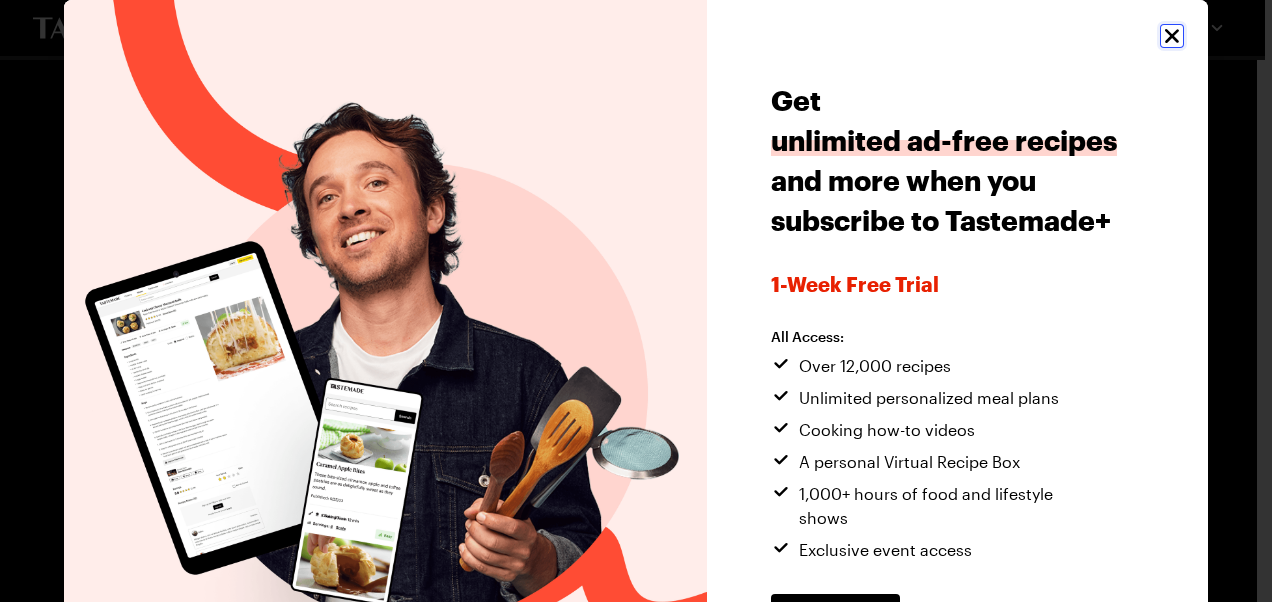 click 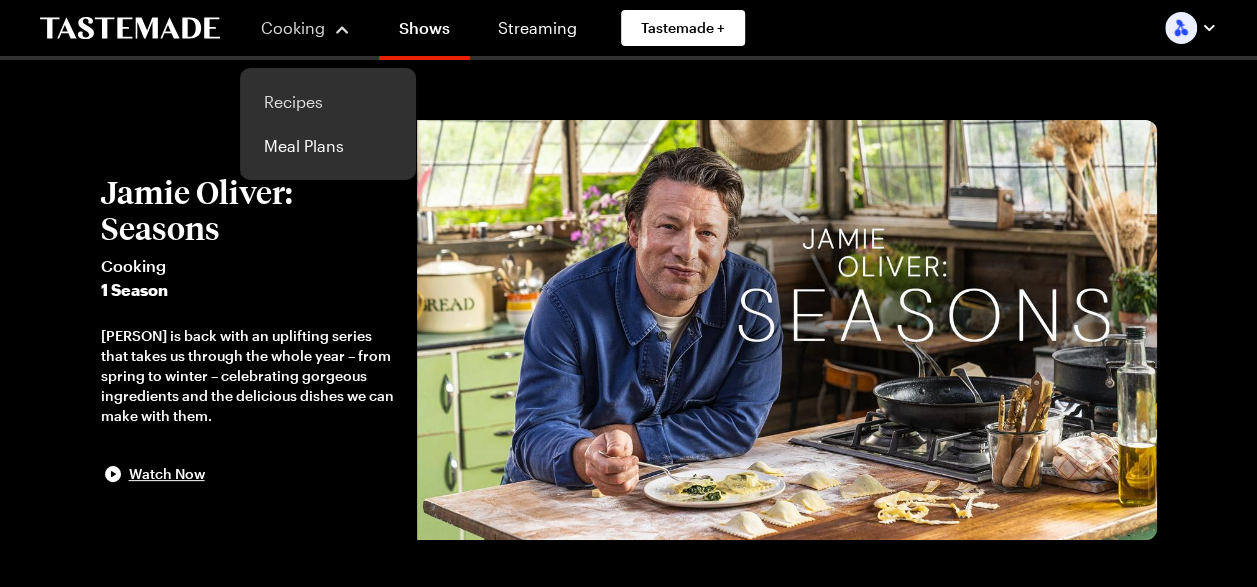 click on "Recipes" at bounding box center [328, 102] 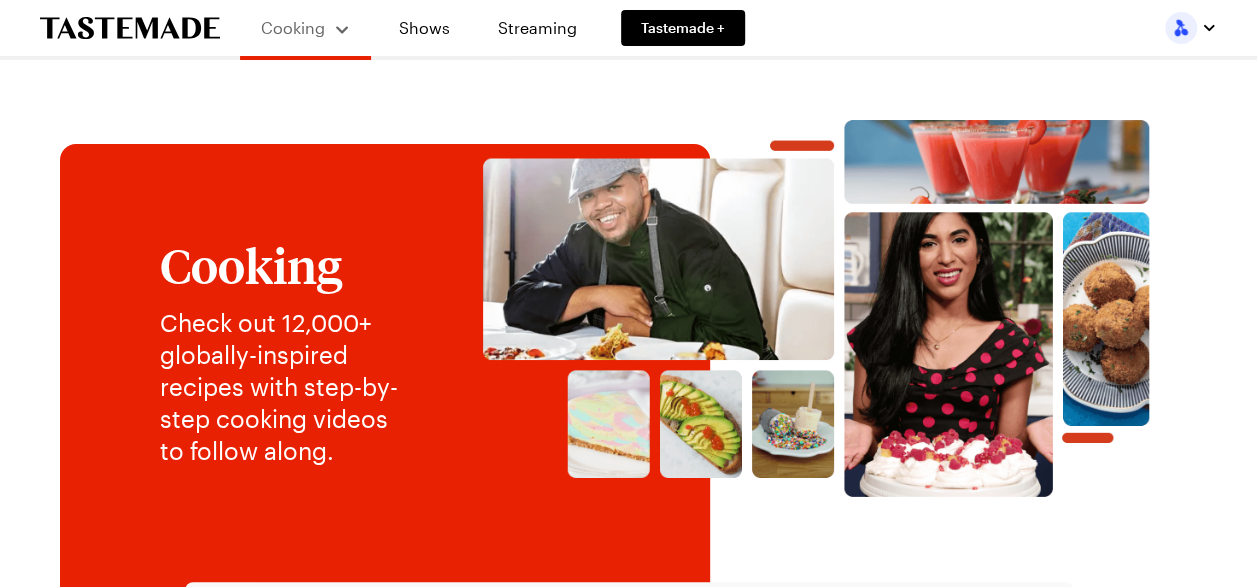 click on "Cooking Check out 12,000+ globally-inspired recipes with step-by-step cooking videos to follow along. Filters Search Search View All Recipes Seasonal Recipes For August Sheet Pan Fig-Dijon Pork Roast with Balsamic Potatoes & Asparagus (288) 45 mins Homemade Ricotta with Tomato Basil Bruschetta (3) 2h 30m Avocado Pasta with Peas and Mint 40 mins Mini Vegan Blackberry Cheesecakes 2h 20m Layered Lasagna Bell Peppers 1h 0m Muscat Grape Tart 45 mins Watermelon Caesar (1) 10 mins Hearty Shakshuka 50 mins View All Recipes Make These Tonight View full content for Grill Week Eats Grill Week Eats Grill Week Eats View full content for Weeknight Favorites Weeknight Favorites Explore Recipes View full content for Recipes by Jamie Oliver Recipes by Jamie Oliver Recipes by Jamie Oliver View full content for Pasta Picks Pasta Picks Explore Recipes View full content for Veggie-Forward Flavors Veggie-Forward Flavors Explore Recipes View full content for Clean Eating Clean Eating Explore Recipes Struggle Meals Explore Recipes" at bounding box center (628, 2005) 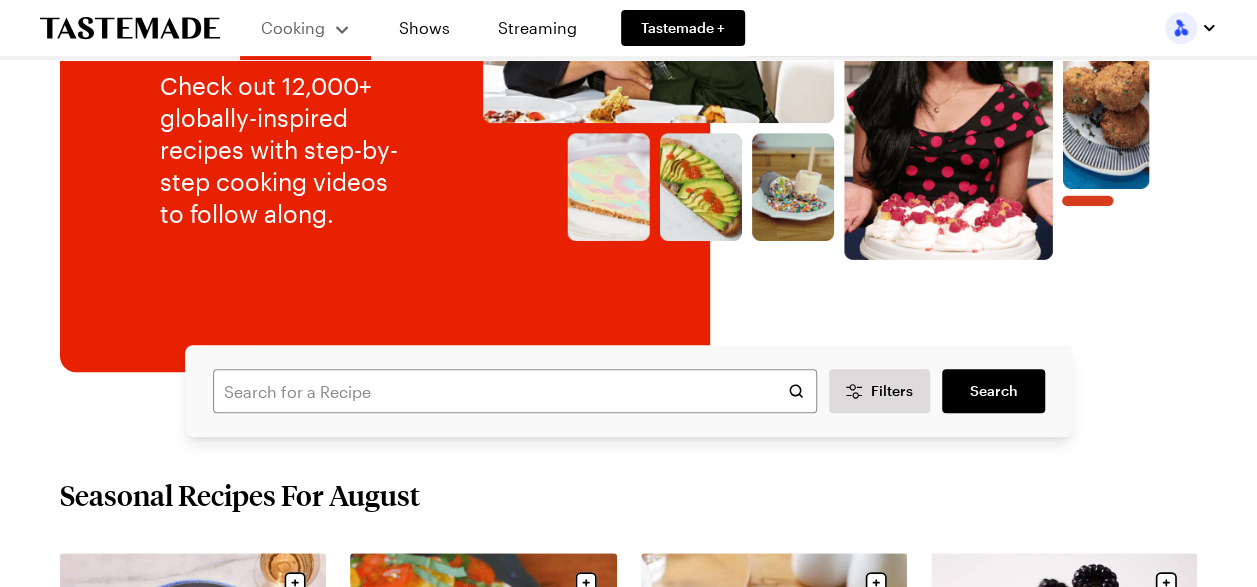 scroll, scrollTop: 240, scrollLeft: 0, axis: vertical 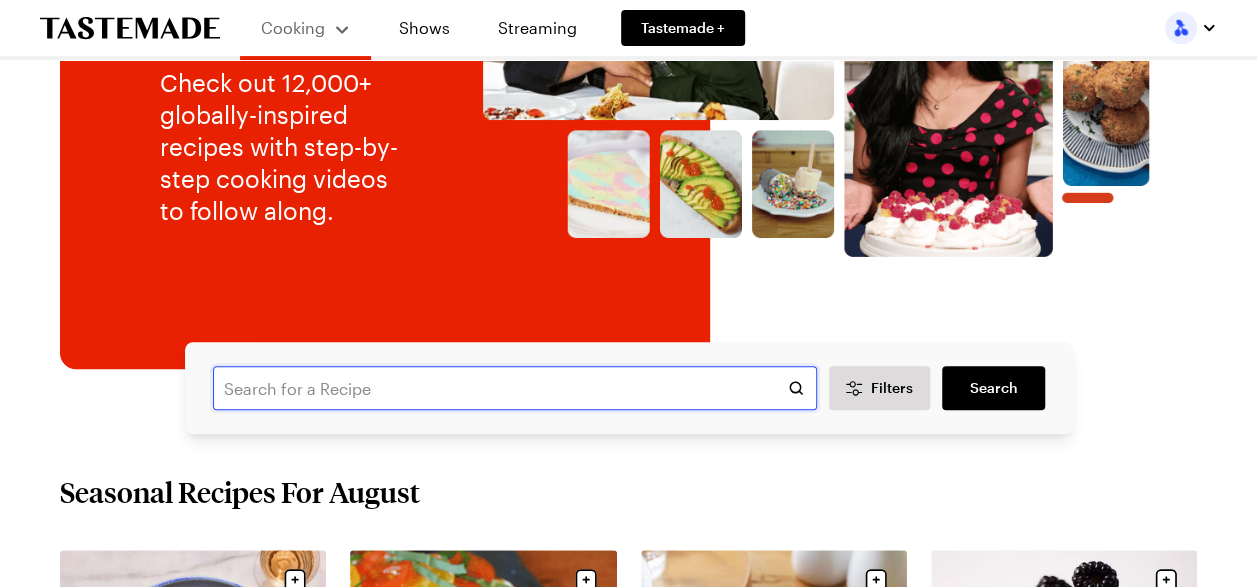 click at bounding box center (515, 388) 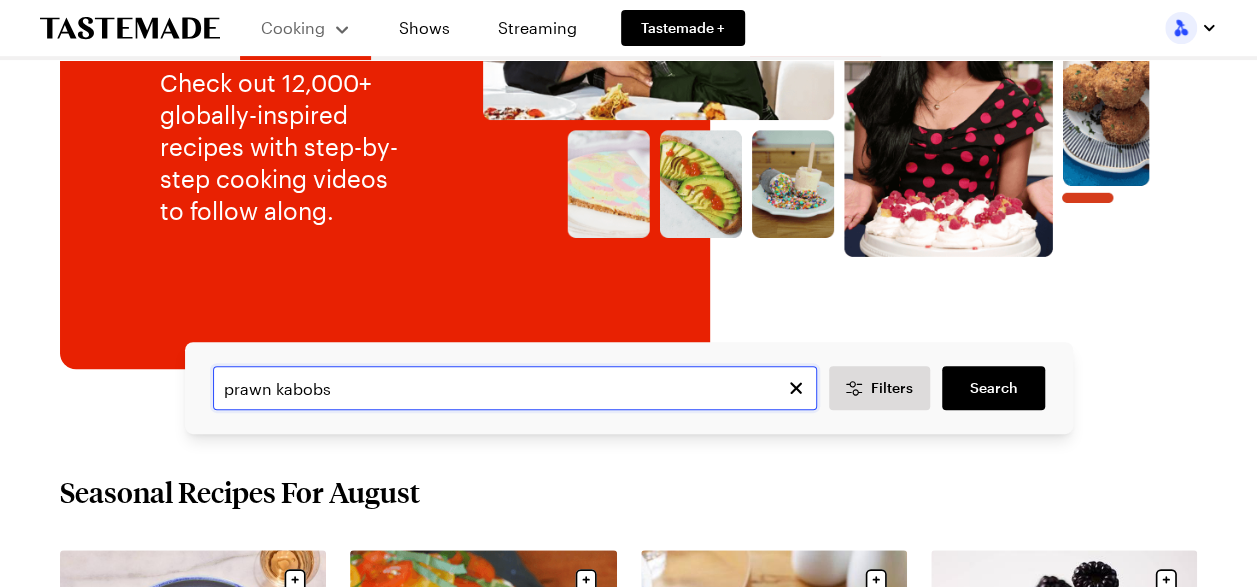 type on "prawn kabobs" 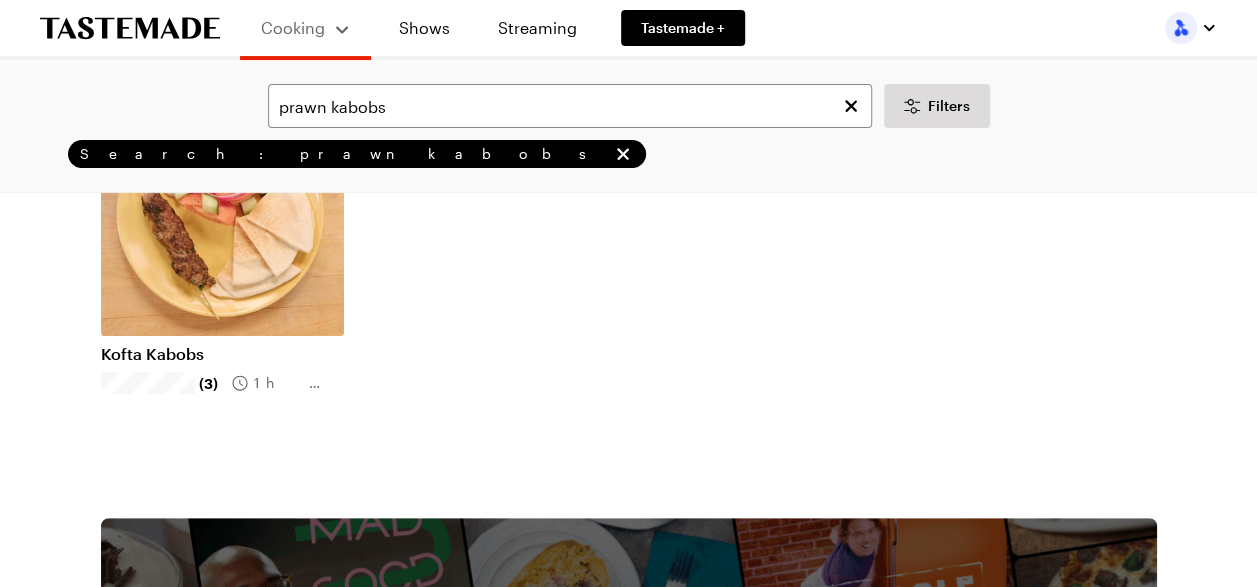 scroll, scrollTop: 0, scrollLeft: 0, axis: both 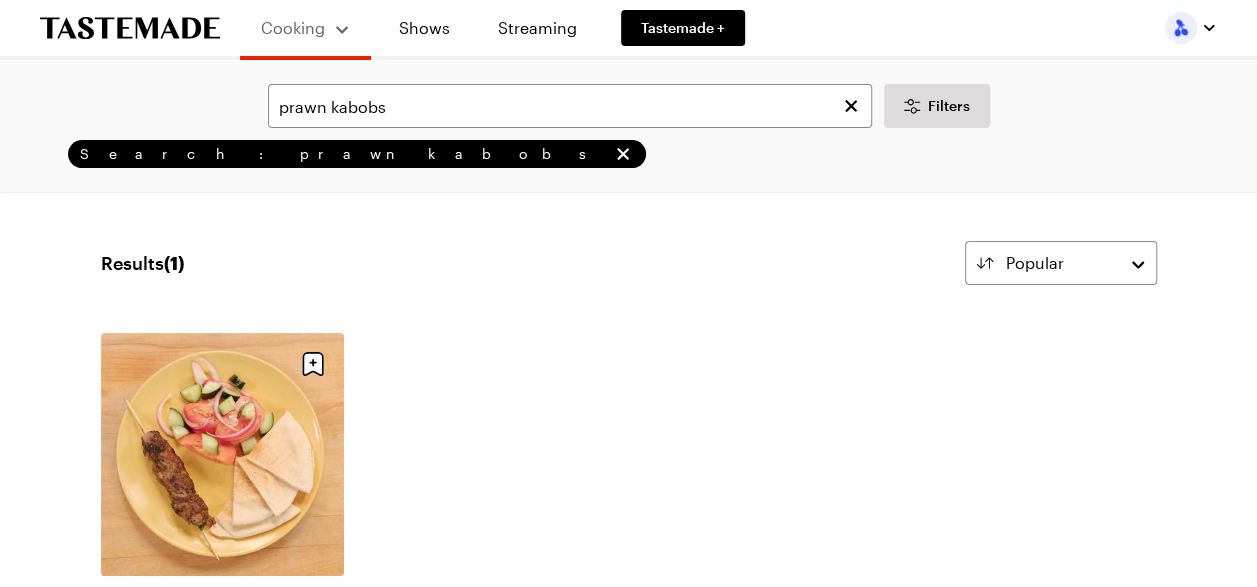 click on "Results  ( 1 ) Popular Load More Kofta Kabobs (3) 1h 10m Load More Learn More" at bounding box center [629, 731] 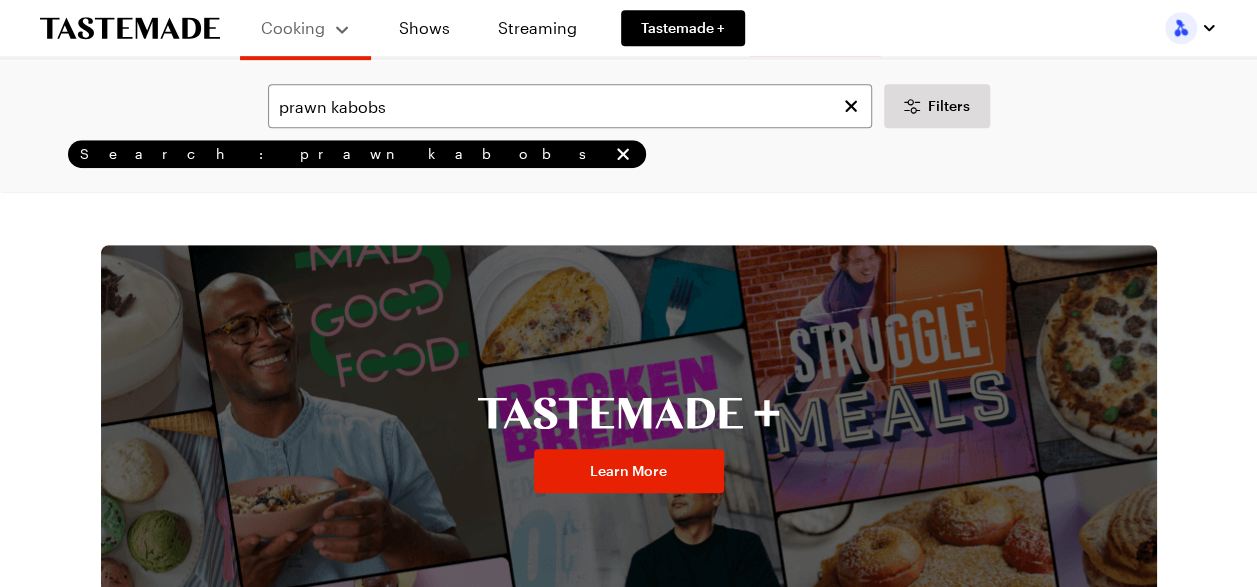 scroll, scrollTop: 0, scrollLeft: 0, axis: both 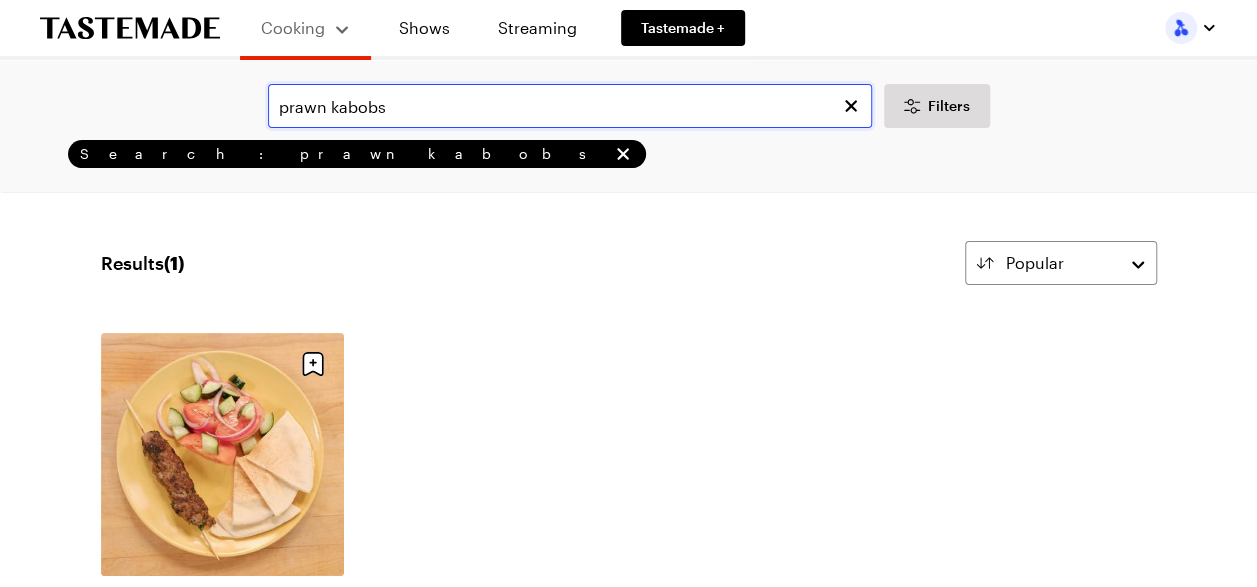 click on "prawn kabobs" at bounding box center [570, 106] 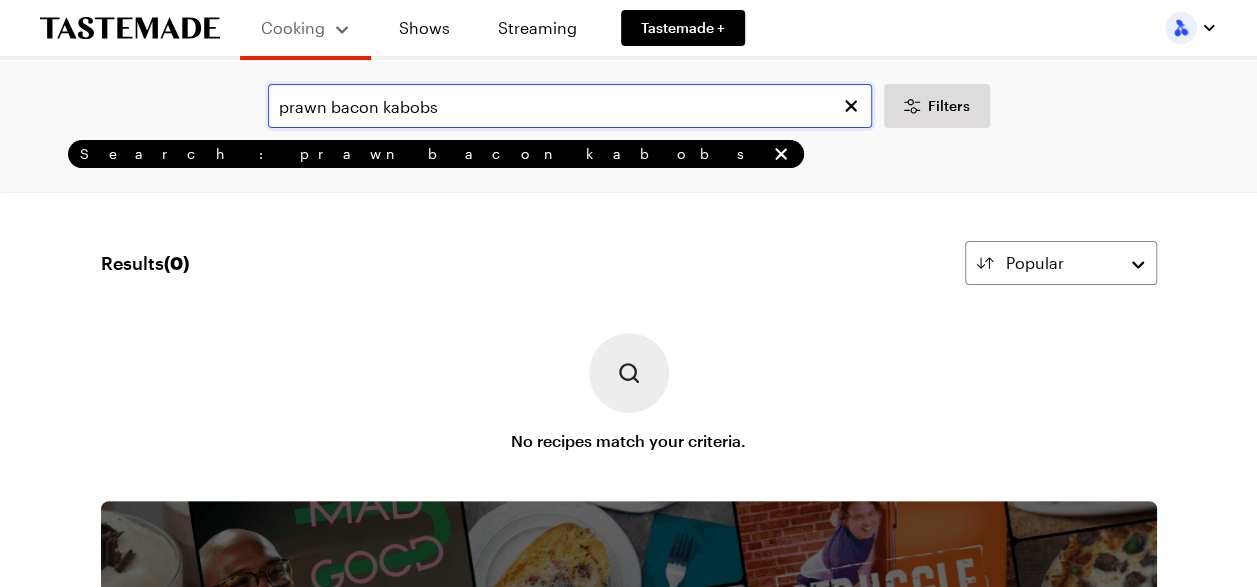 click on "prawn bacon kabobs" at bounding box center [570, 106] 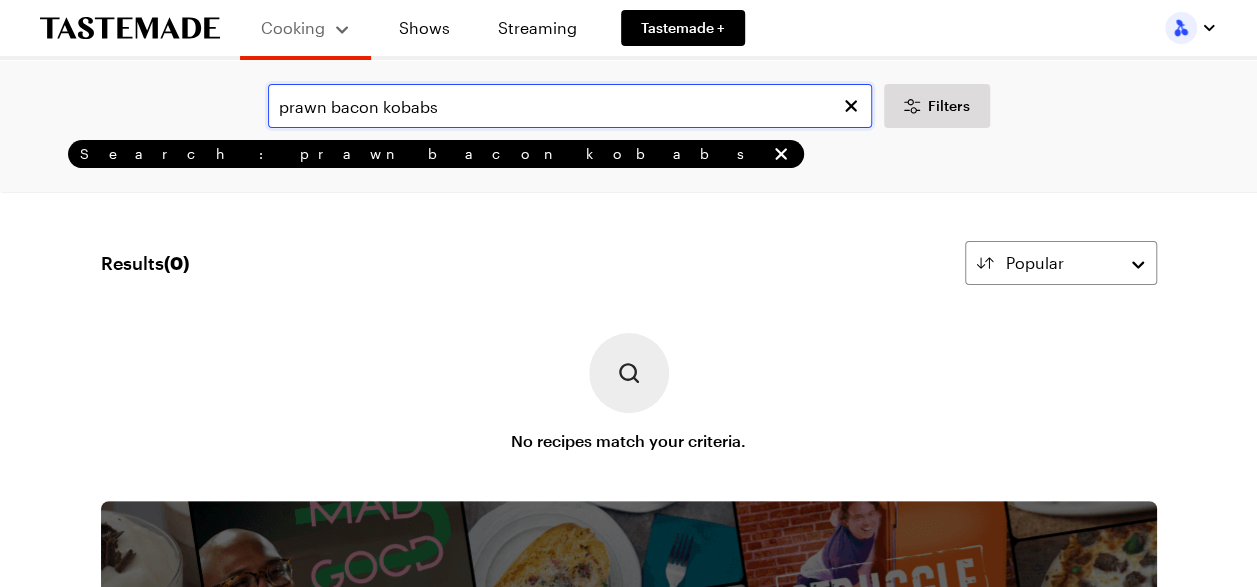 click on "prawn bacon kobabs" at bounding box center [570, 106] 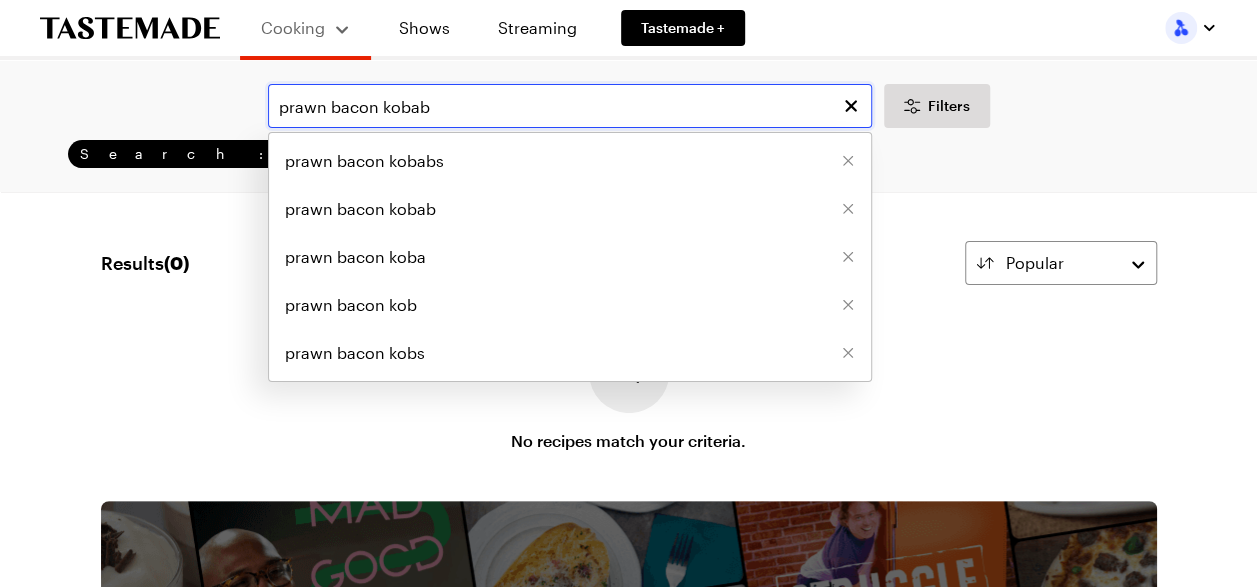 click on "prawn bacon kobab" at bounding box center (570, 106) 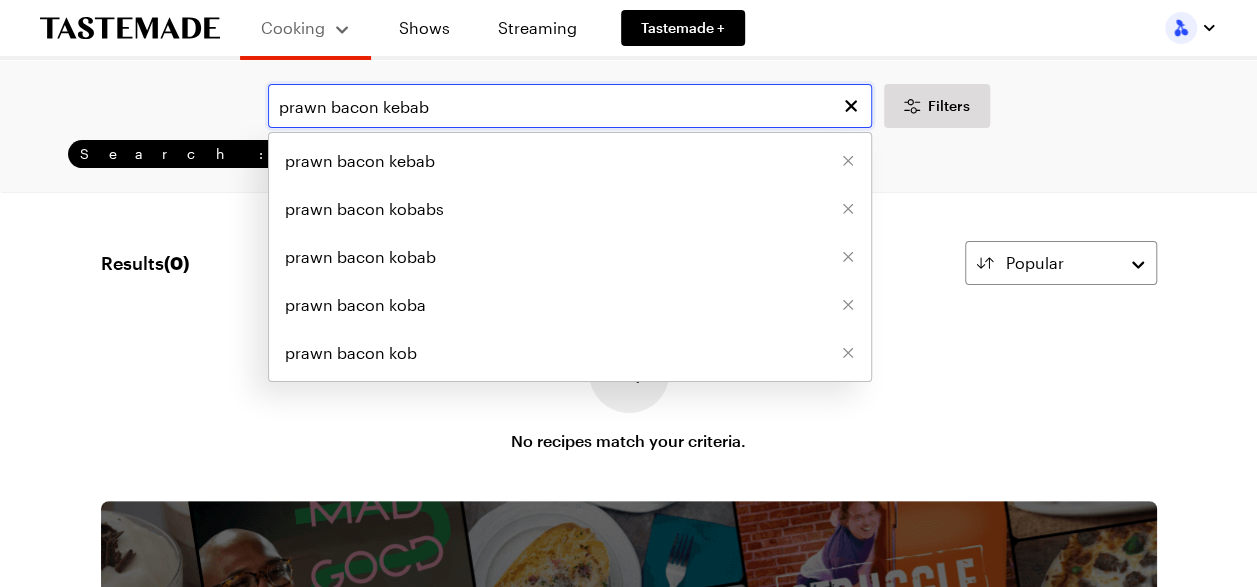 click on "prawn bacon kebab" at bounding box center [570, 106] 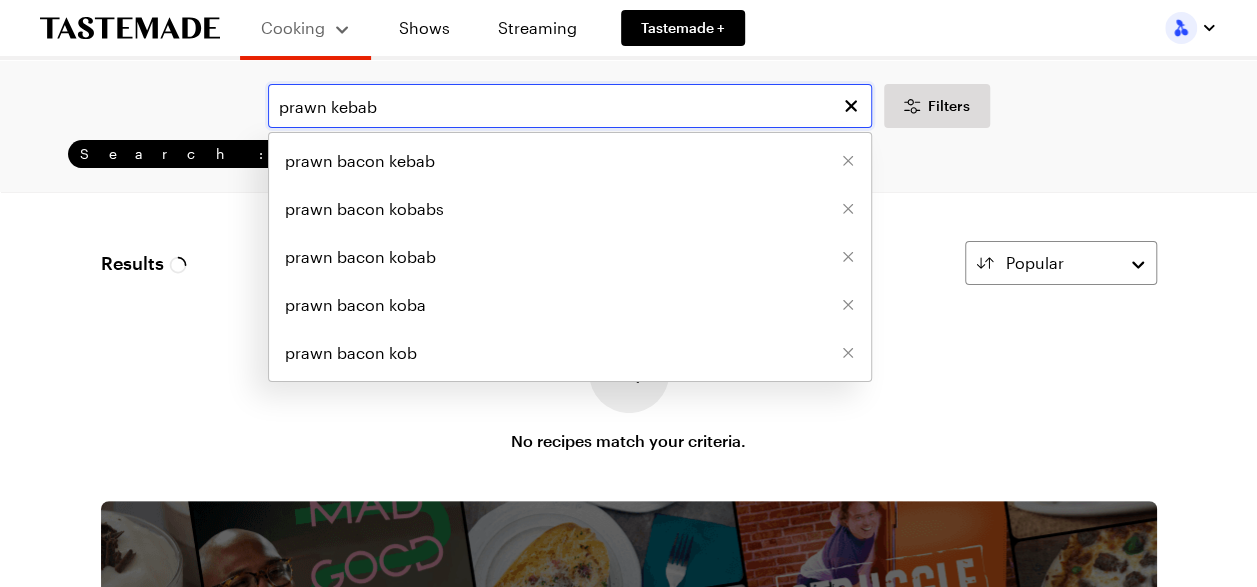 type on "prawn kebab" 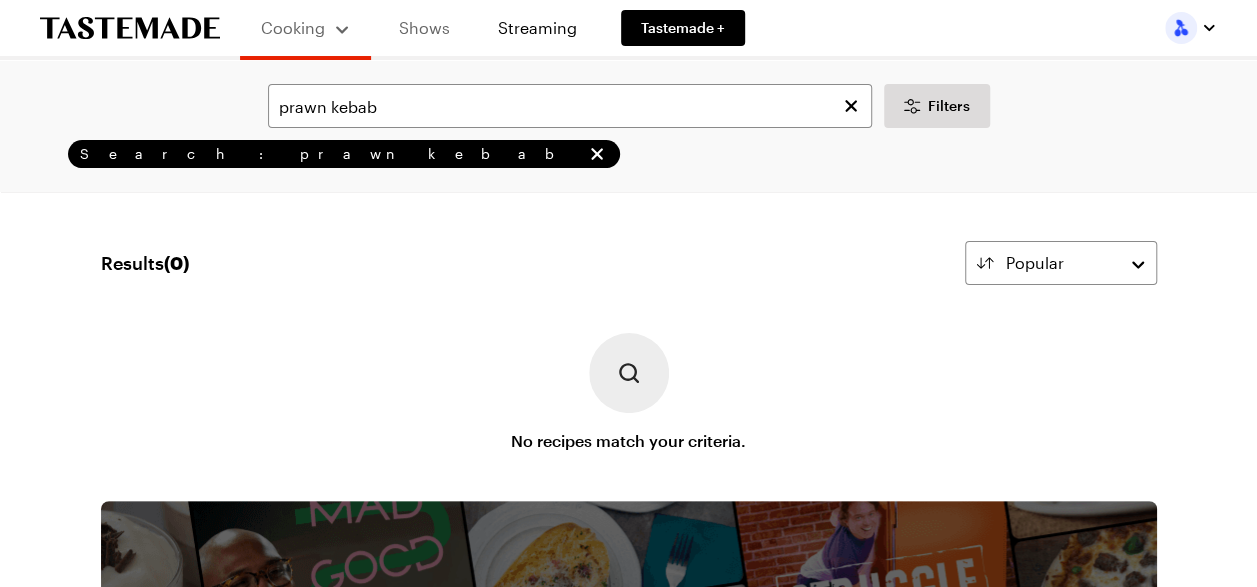 click on "Shows" at bounding box center [424, 28] 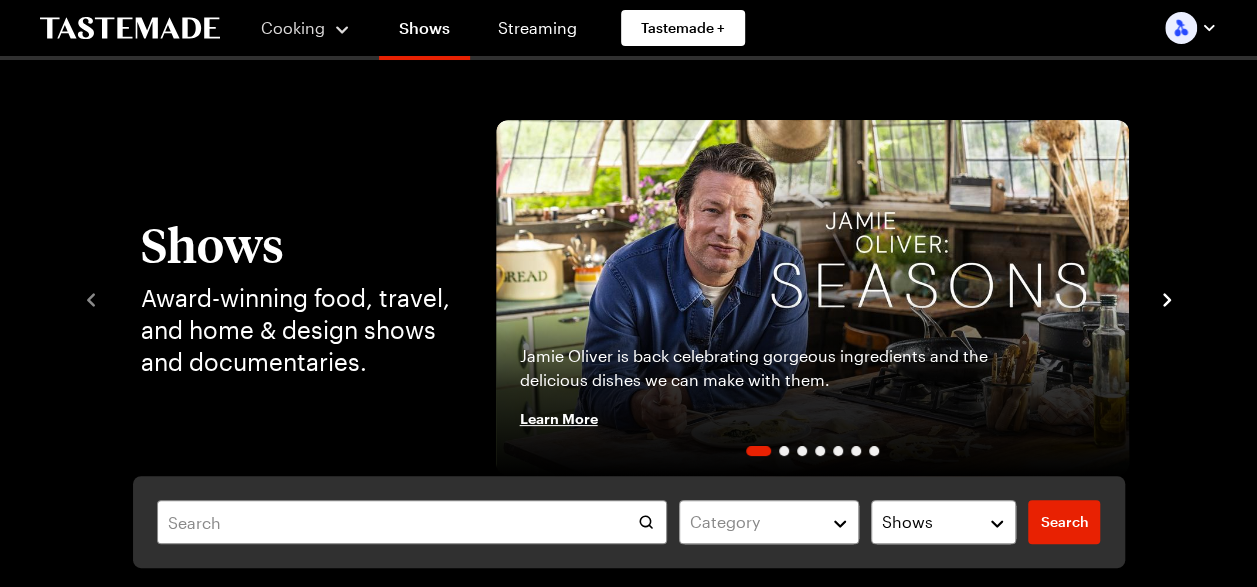 click at bounding box center (812, 298) 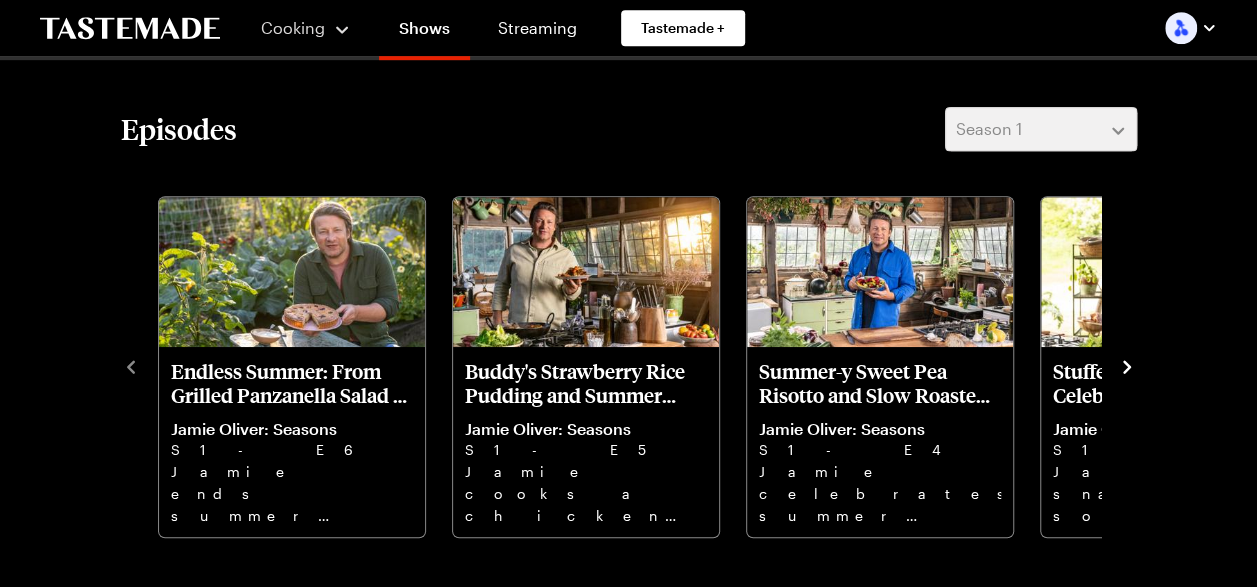 scroll, scrollTop: 560, scrollLeft: 0, axis: vertical 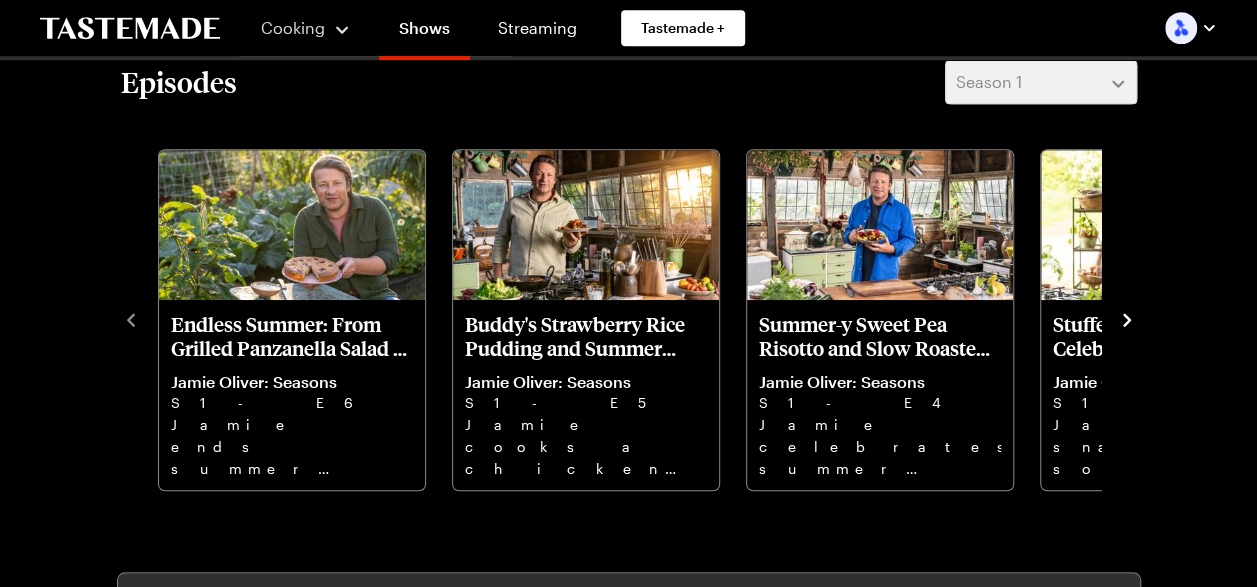 click 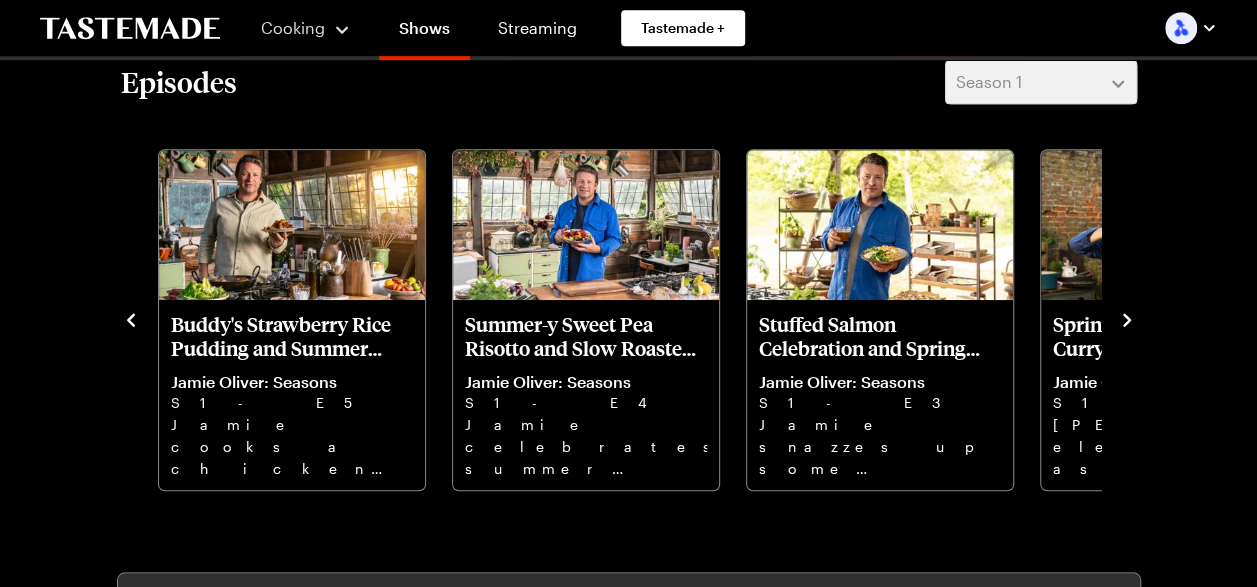 click 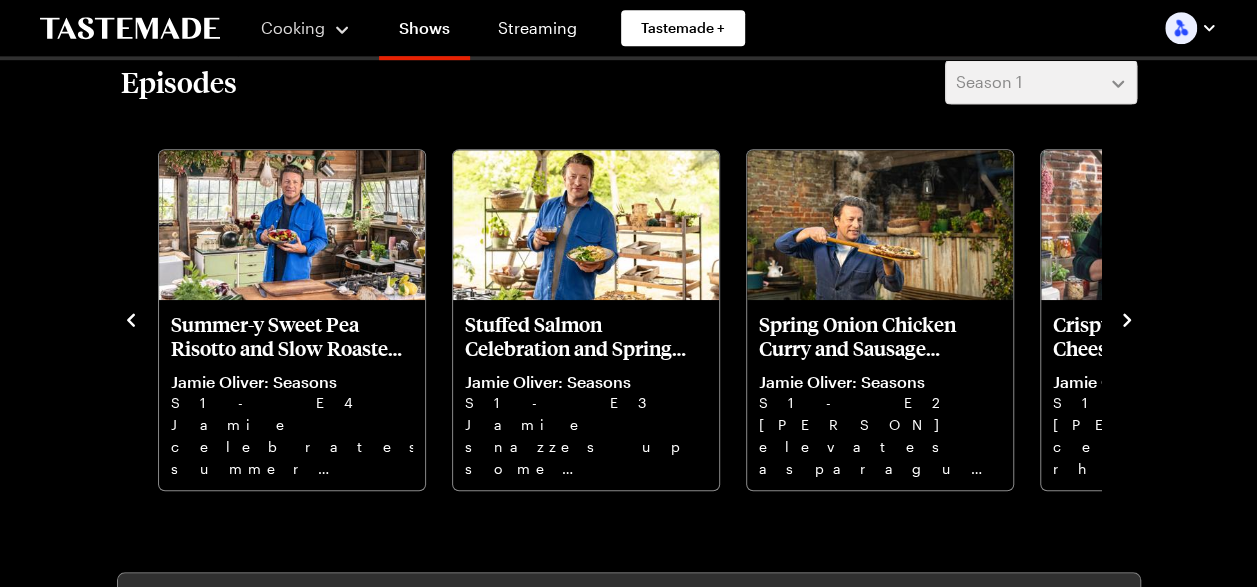 click 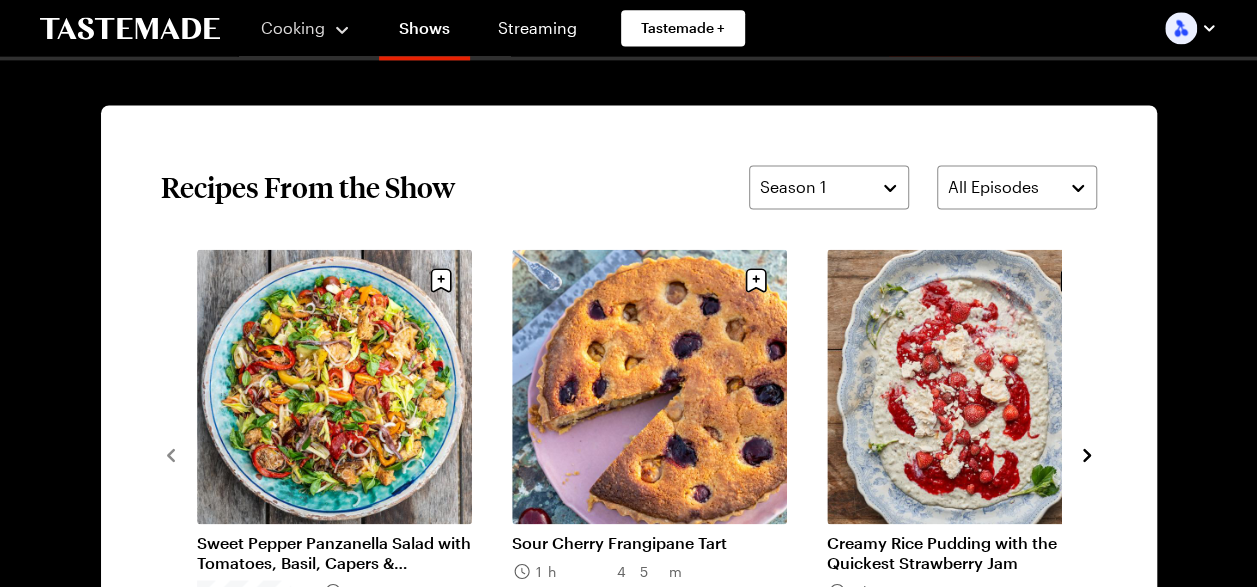 scroll, scrollTop: 1473, scrollLeft: 0, axis: vertical 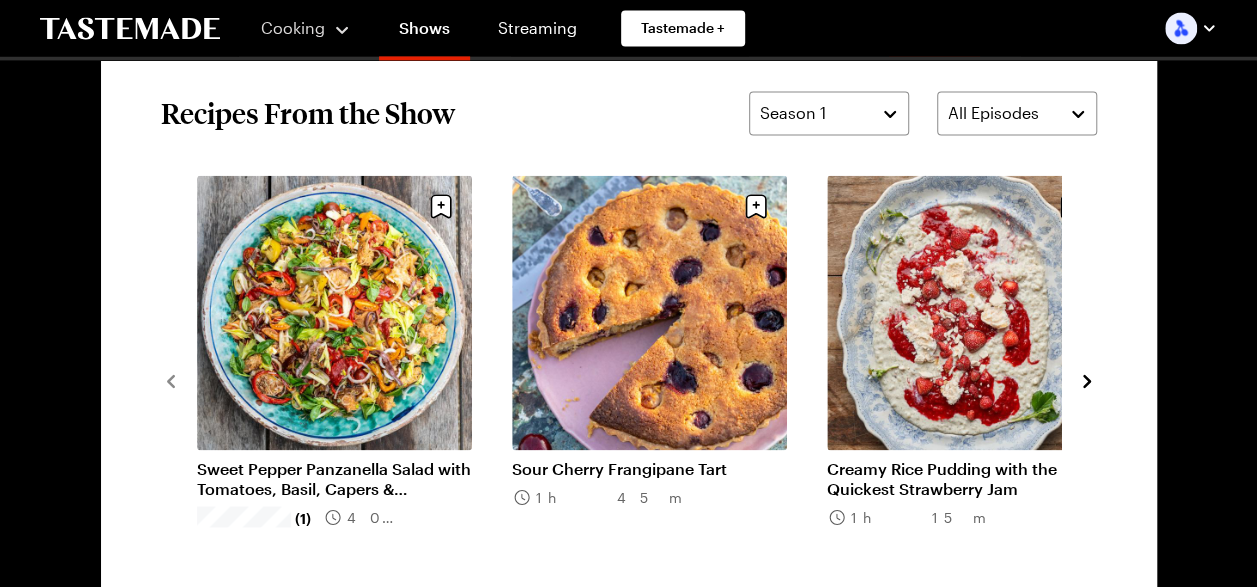 click on "Sweet Pepper Panzanella Salad with Tomatoes, Basil, Capers & Anchovies" at bounding box center [334, 478] 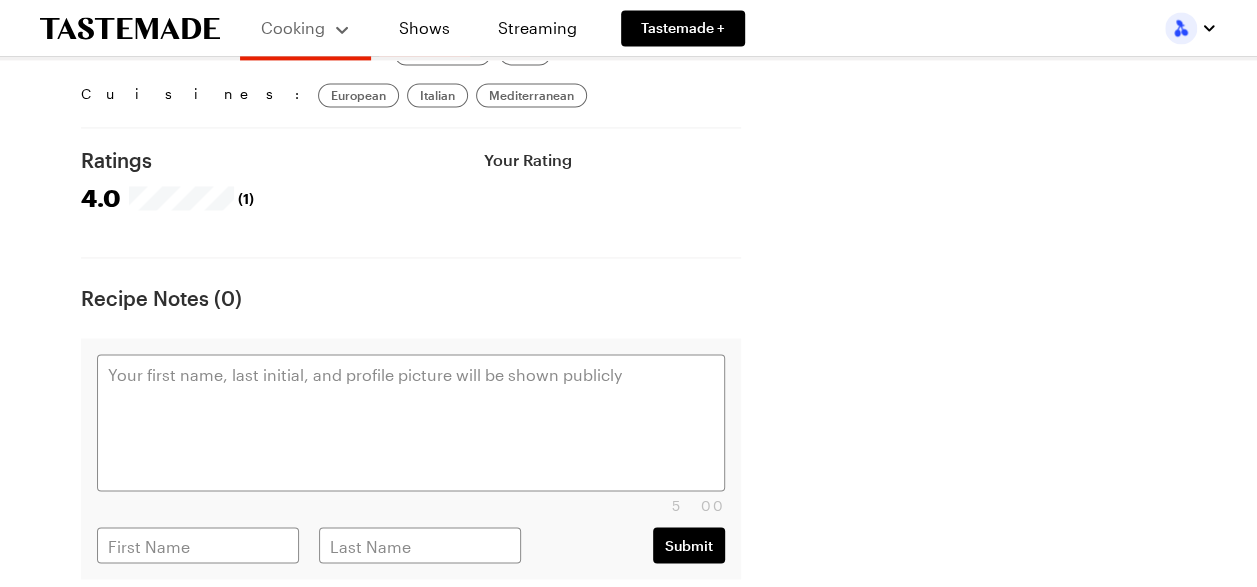 scroll, scrollTop: 0, scrollLeft: 0, axis: both 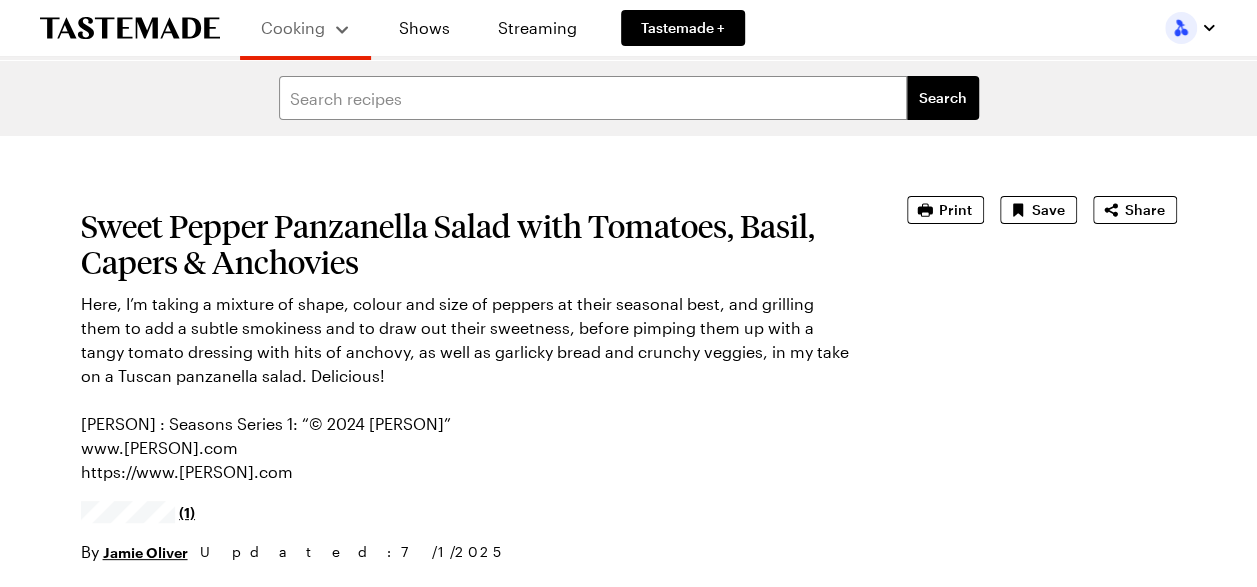 type on "x" 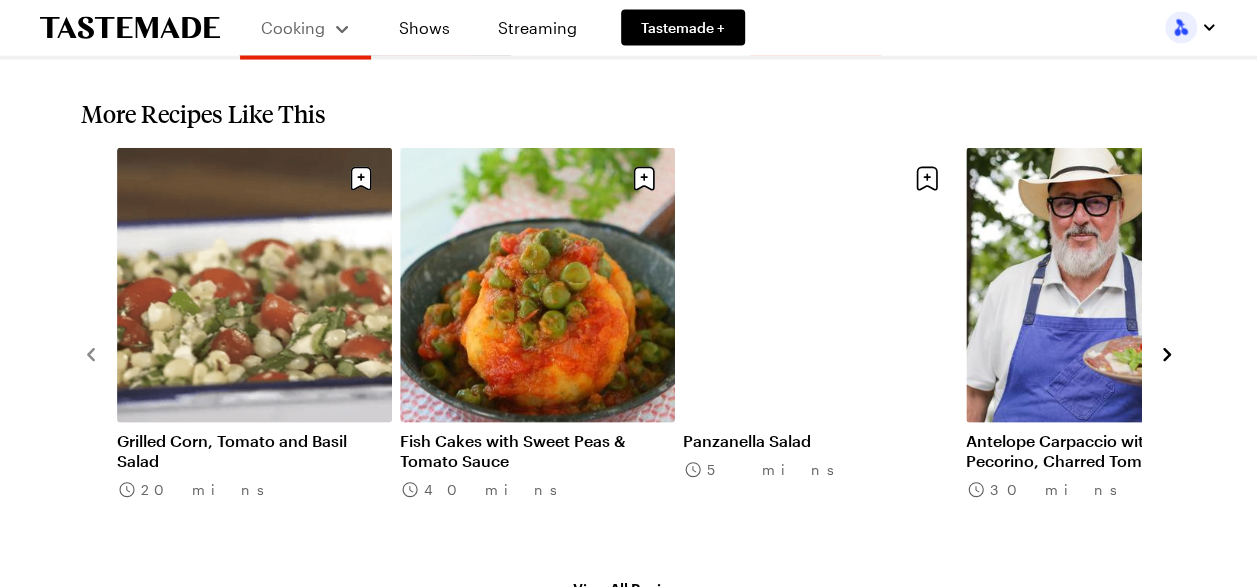 scroll, scrollTop: 1993, scrollLeft: 0, axis: vertical 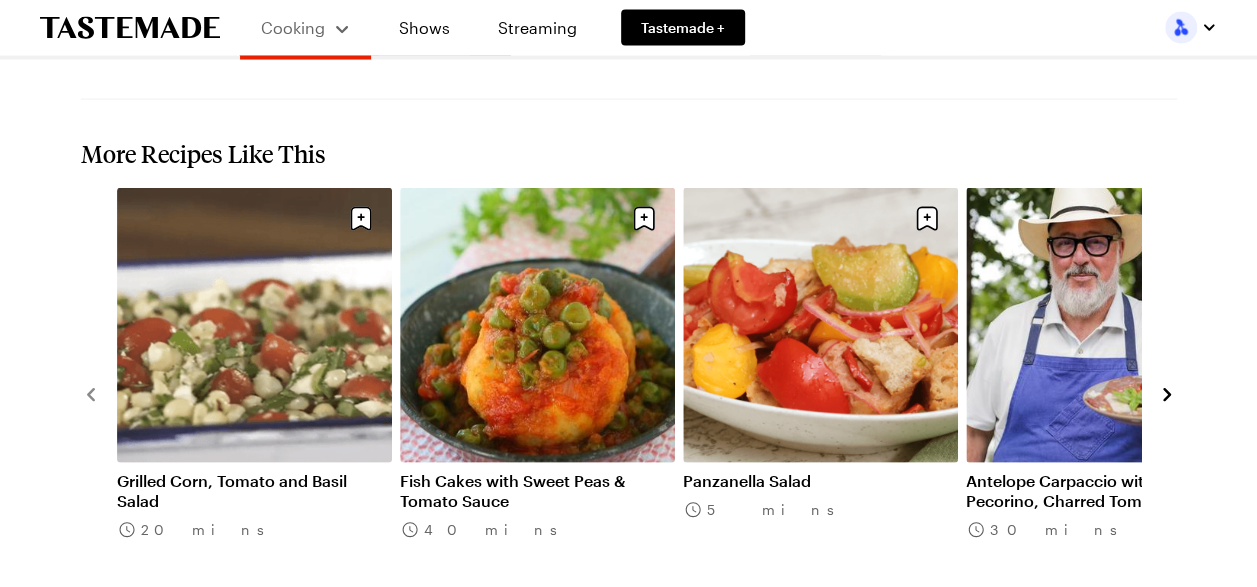 click 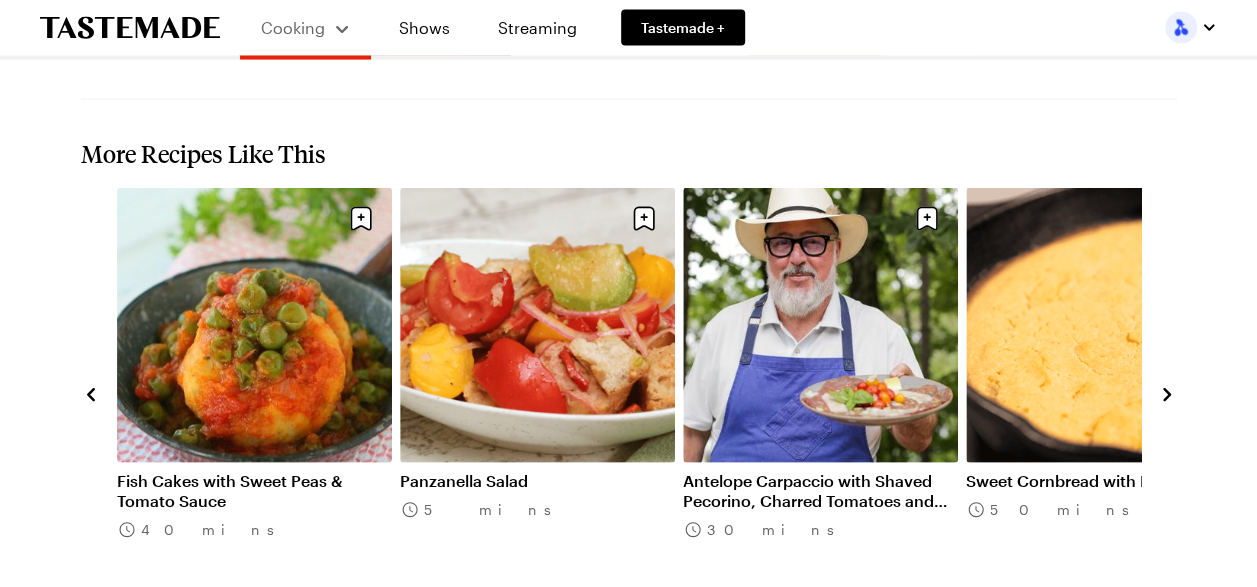 click 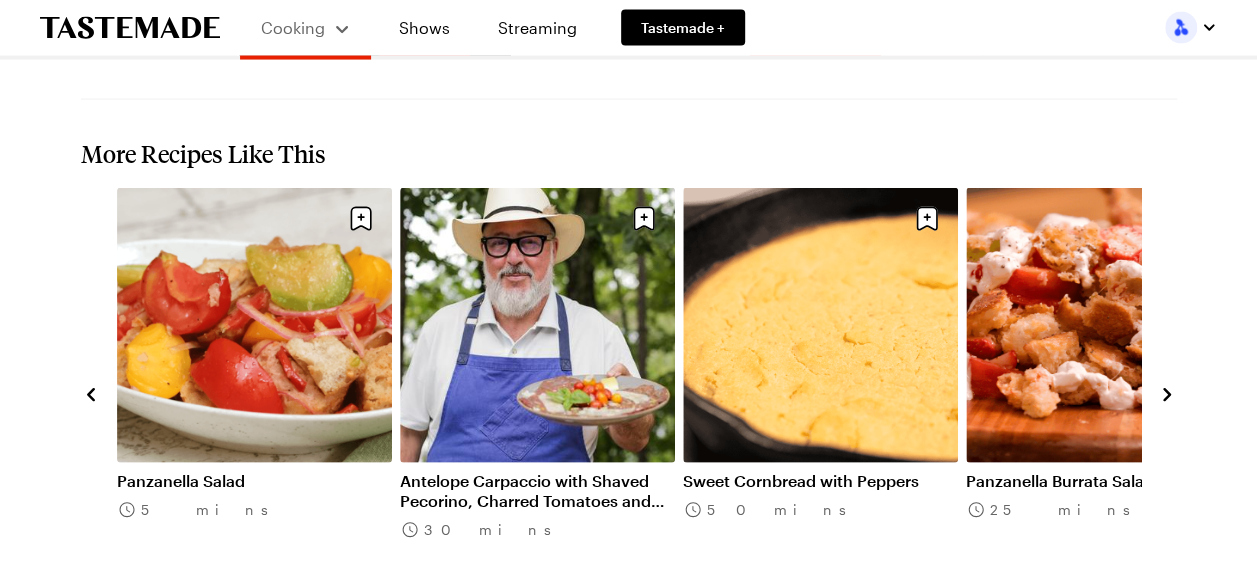 click 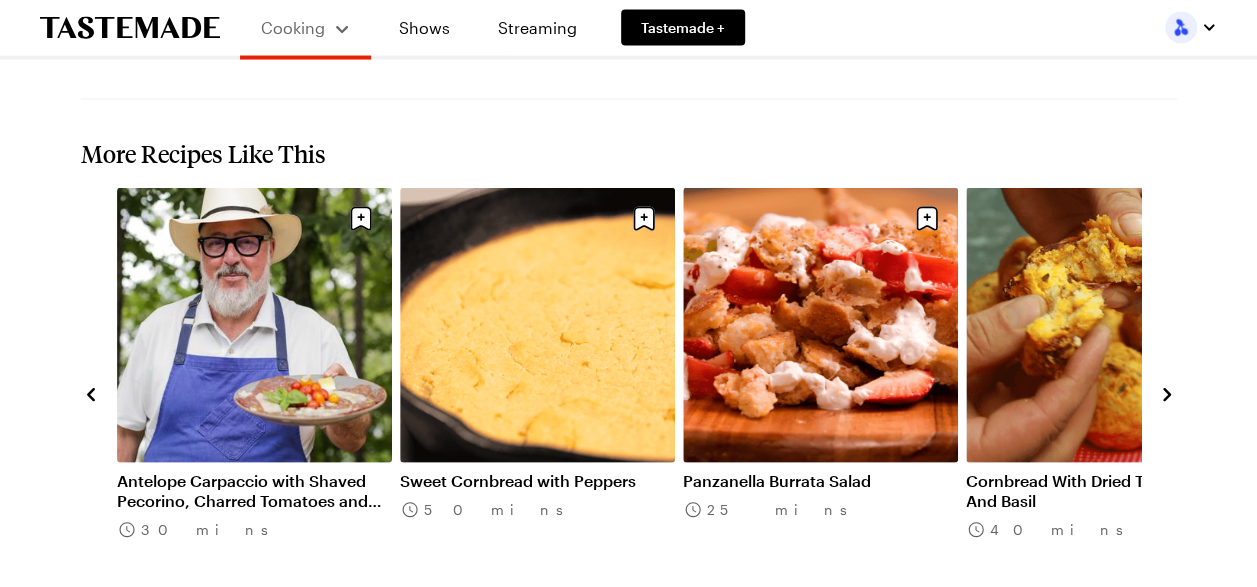 click 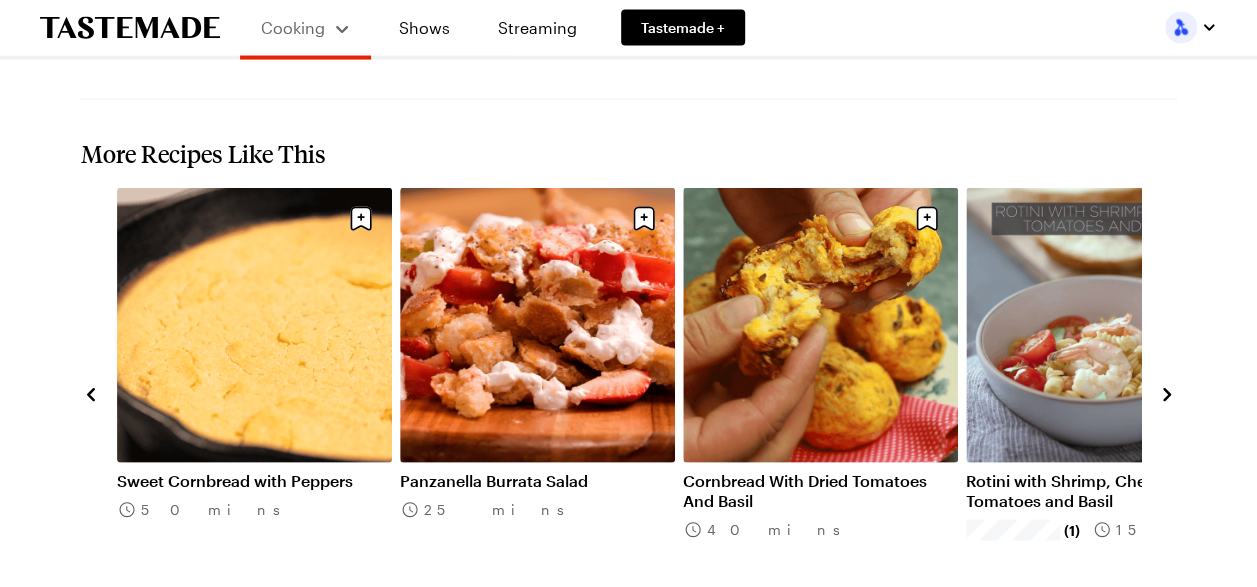 click 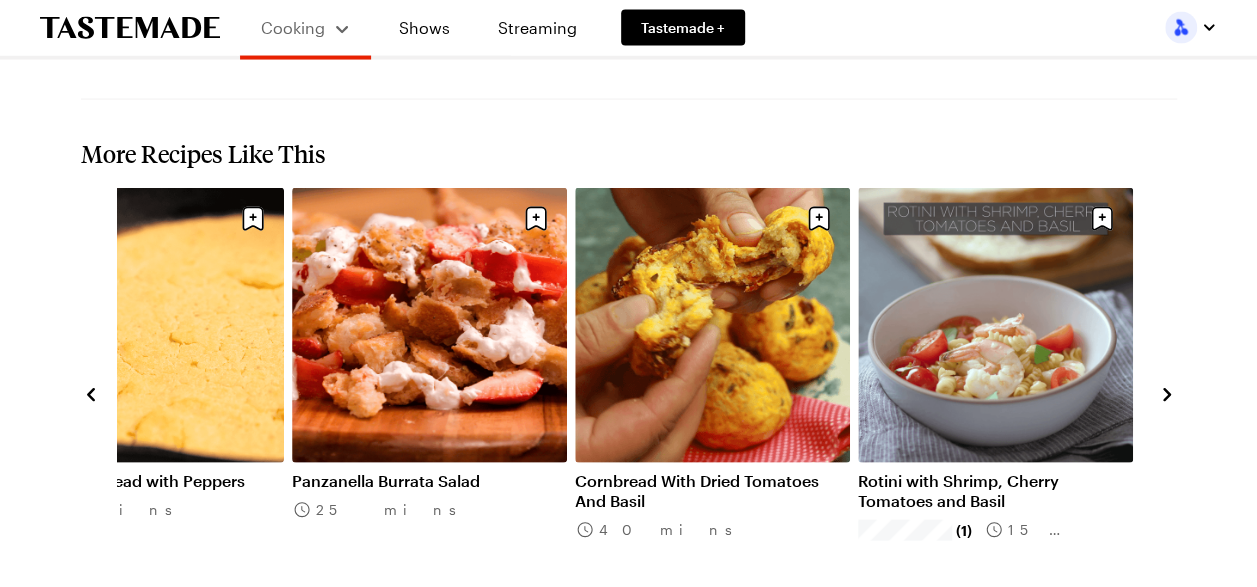 click 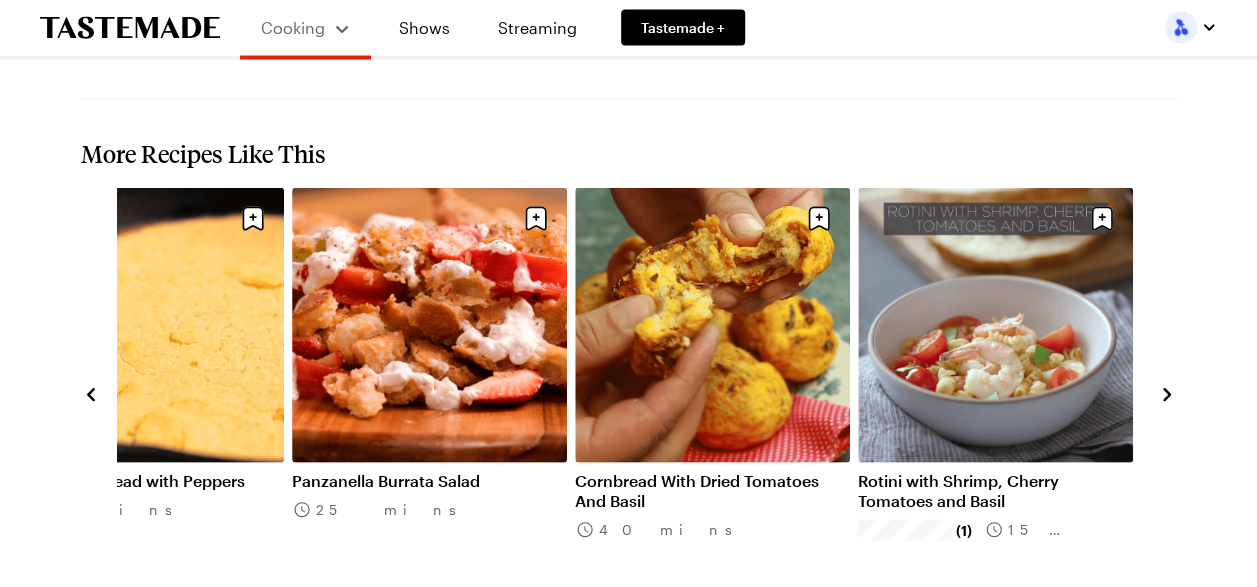 click on "Search Sweet Pepper Panzanella Salad with Tomatoes, Basil, Capers & Anchovies Here, I’m taking a mixture of shape, colour and size of peppers at their seasonal best, and grilling them to add a subtle smokiness and to draw out their sweetness, before pimping them up with a tangy tomato dressing with hits of anchovy, as well as garlicky bread and crunchy veggies, in my take on a Tuscan panzanella salad. Delicious!
[PERSON] : Seasons Series 1: “© 2024 [PERSON]”
www.[PERSON].com
https://www.[PERSON].com (1) By [PERSON] Updated : 7/1/2025 Print Save Share Recipe from: [PERSON]: Seasons Prep Time: 25 min Cook Time: 15 min Servings: 6 Scale Easy Units: Imperial Imperial Metric Metric Nutrition Information Ingredients 21 1/4 ounces mixed peppers 21 1/4 ounces stale bread 35 1/4 ounces mixed ripe tomatoes Extra virgin olive oil Subscribe to enjoy this recipe and all of Tastemade+ 12,000+ recipes for cooking at home Personalized Meal Plans tailored to your tastes Diets:" at bounding box center [628, -617] 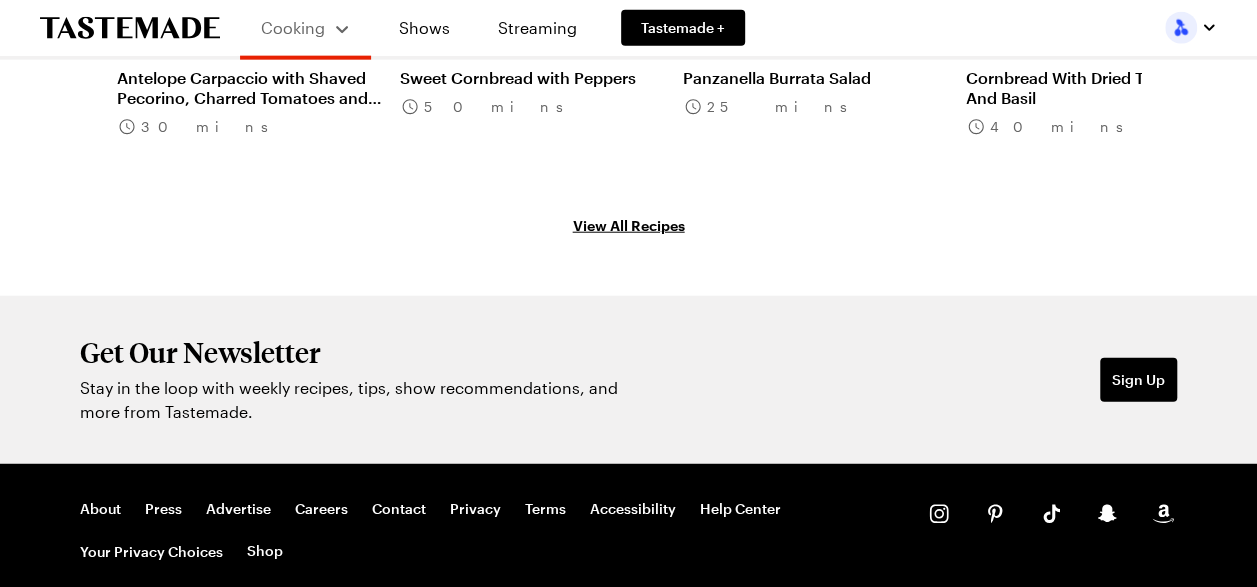 scroll, scrollTop: 2393, scrollLeft: 0, axis: vertical 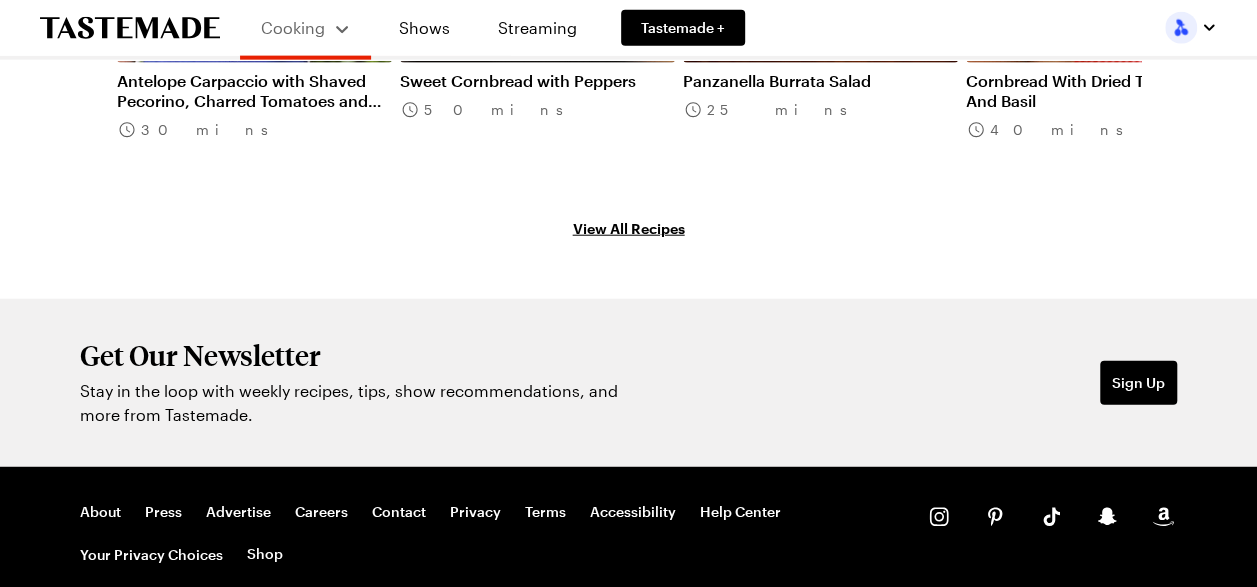 click on "View All Recipes" at bounding box center [629, 228] 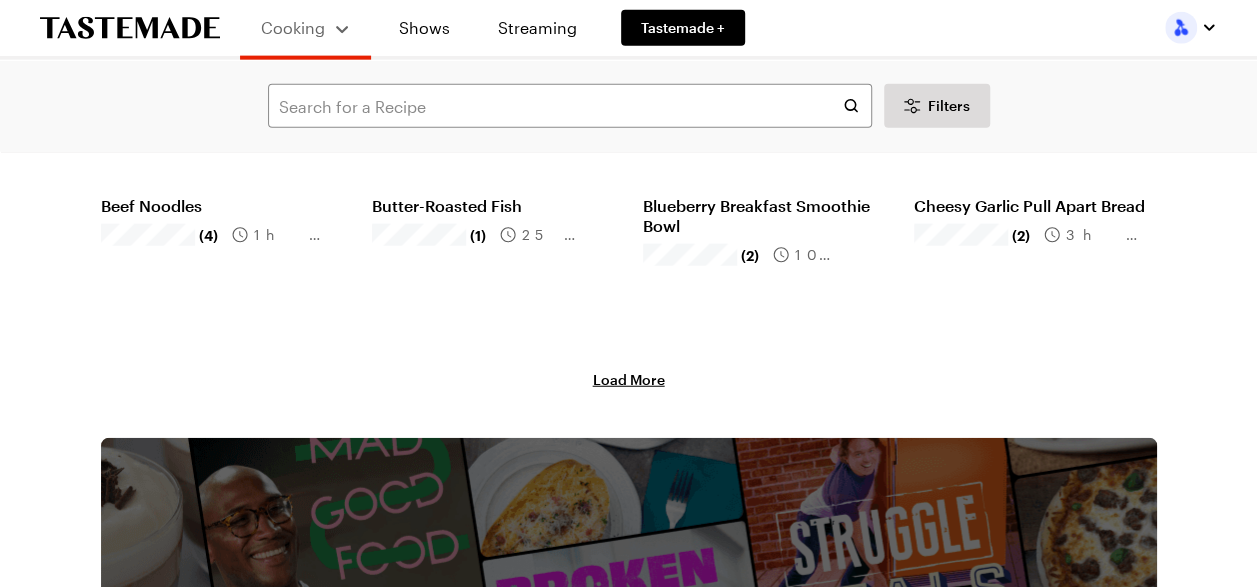 scroll, scrollTop: 0, scrollLeft: 0, axis: both 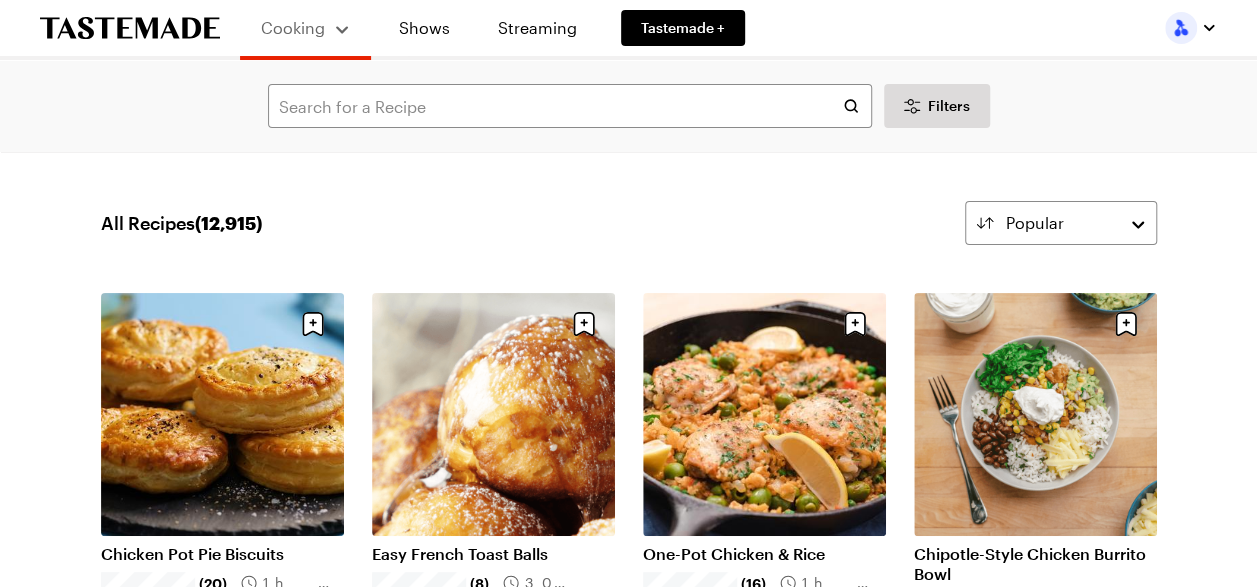 click on "All Recipes  ( 12,915 ) Popular Load More Chicken Pot Pie Biscuits (20) 1h 35m Easy French Toast Balls (8) 30 mins One-Pot Chicken & Rice (16) 1h 10m Chipotle-Style Chicken Burrito Bowl (9) 1h 0m Cowboy Cornbread Casserole (2) 1h 0m Lemon Roast Chicken (5) 2h 25m Stuffed Potato Ball Casserole (3) 2h 10m Affordable One-Pot Penne Pasta (8) 30 mins Classic Beef Stroganoff (10) 40 mins Chicken Burrito Bowls (1) 6h 50m Bang Bang Shrimp Linguine (6) 45 mins Cheesy Chicken Enchiladas (6) 24 mins Detroit Style Deep Dish Pizza (6) 38 mins Roasted Garlic & Parmesan Crispy Smashed Potato 1h 30m Fried Chicken (3) 50 mins Baklava Cheesecake (6) 5h 25m Chicken Piccata (6) 25 mins Healthy Fish Tacos (4) 14 mins Frankie's Cacio e Pepe (4) 15 mins Double Smashburgers (4) 50 mins Beef Noodles (4) 1h 45m Butter-Roasted Fish (1) 25 mins Blueberry Breakfast Smoothie Bowl (2) 10 mins Cheesy Garlic Pull Apart Bread (2) 3h 10m Load More Learn More" at bounding box center [629, 1748] 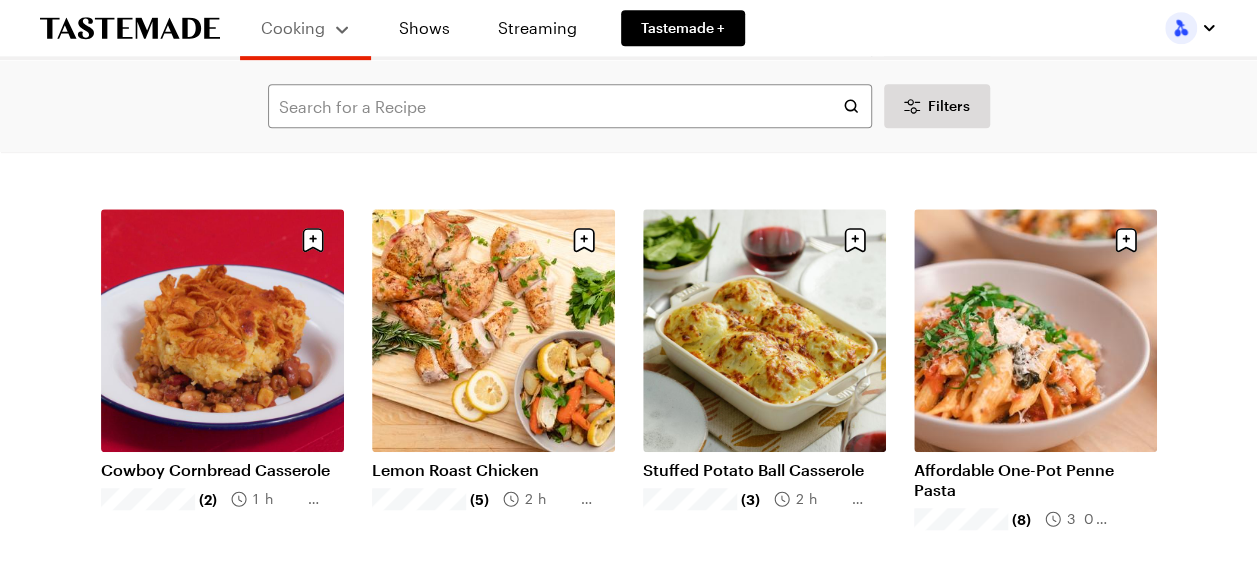 scroll, scrollTop: 520, scrollLeft: 0, axis: vertical 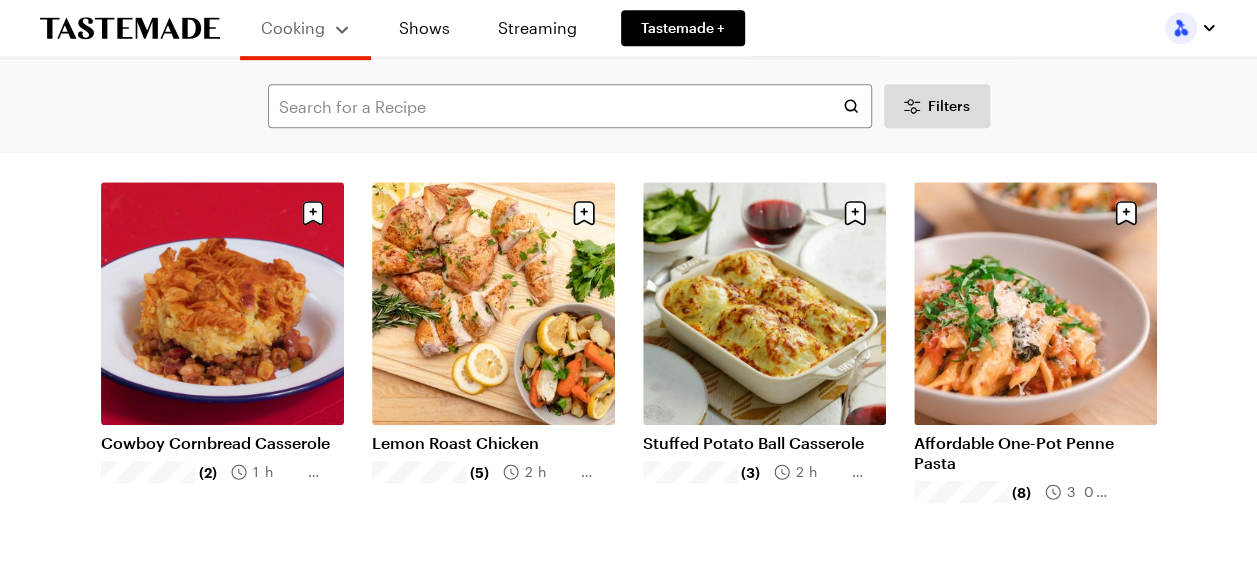 click on "All Recipes  ( 12,915 ) Popular Load More Chicken Pot Pie Biscuits (20) 1h 35m Easy French Toast Balls (8) 30 mins One-Pot Chicken & Rice (16) 1h 10m Chipotle-Style Chicken Burrito Bowl (9) 1h 0m Cowboy Cornbread Casserole (2) 1h 0m Lemon Roast Chicken (5) 2h 25m Stuffed Potato Ball Casserole (3) 2h 10m Affordable One-Pot Penne Pasta (8) 30 mins Classic Beef Stroganoff (10) 40 mins Chicken Burrito Bowls (1) 6h 50m Bang Bang Shrimp Linguine (6) 45 mins Cheesy Chicken Enchiladas (6) 24 mins Detroit Style Deep Dish Pizza (6) 38 mins Roasted Garlic & Parmesan Crispy Smashed Potato 1h 30m Fried Chicken (3) 50 mins Baklava Cheesecake (6) 5h 25m Chicken Piccata (6) 25 mins Healthy Fish Tacos (4) 14 mins Frankie's Cacio e Pepe (4) 15 mins Double Smashburgers (4) 50 mins Beef Noodles (4) 1h 45m Butter-Roasted Fish (1) 25 mins Blueberry Breakfast Smoothie Bowl (2) 10 mins Cheesy Garlic Pull Apart Bread (2) 3h 10m Load More Learn More" at bounding box center (629, 1228) 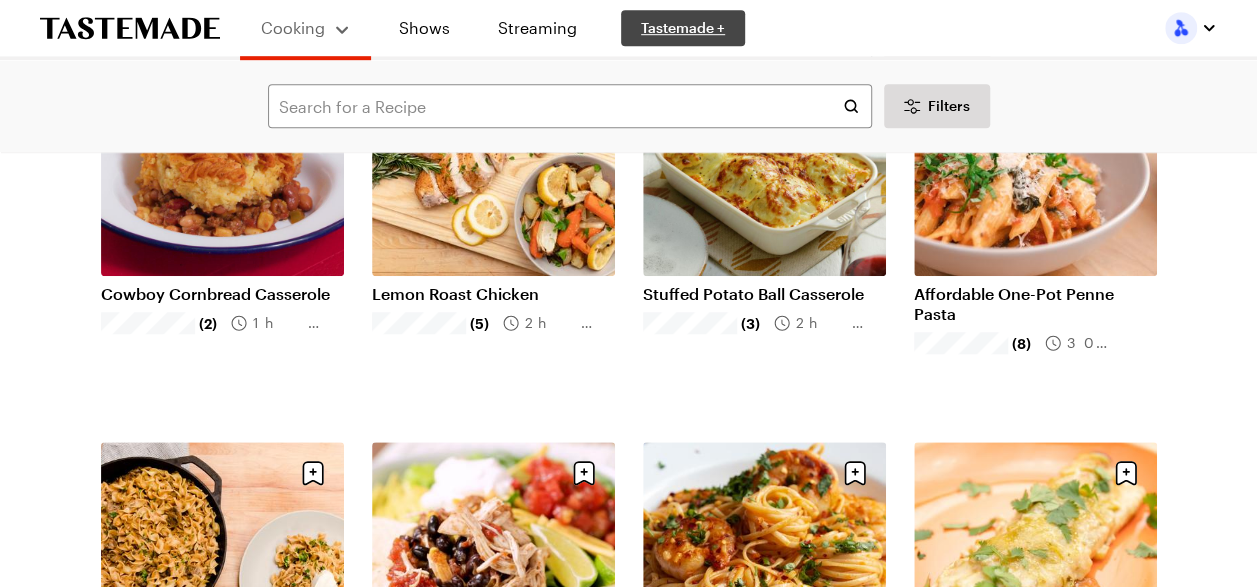 scroll, scrollTop: 3156, scrollLeft: 0, axis: vertical 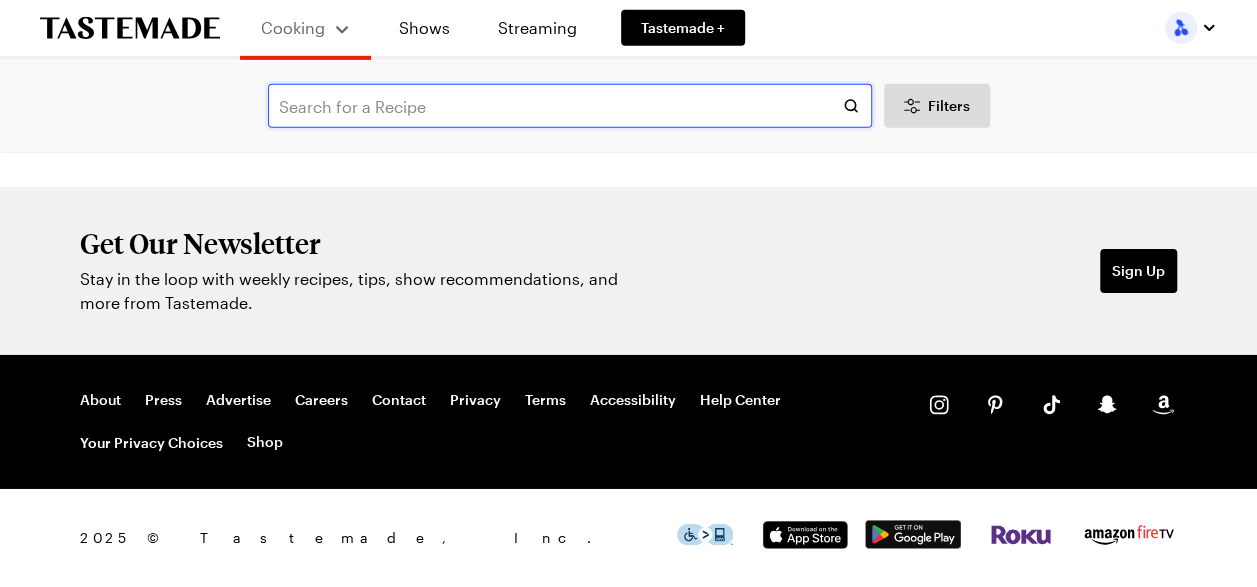 click at bounding box center (570, 106) 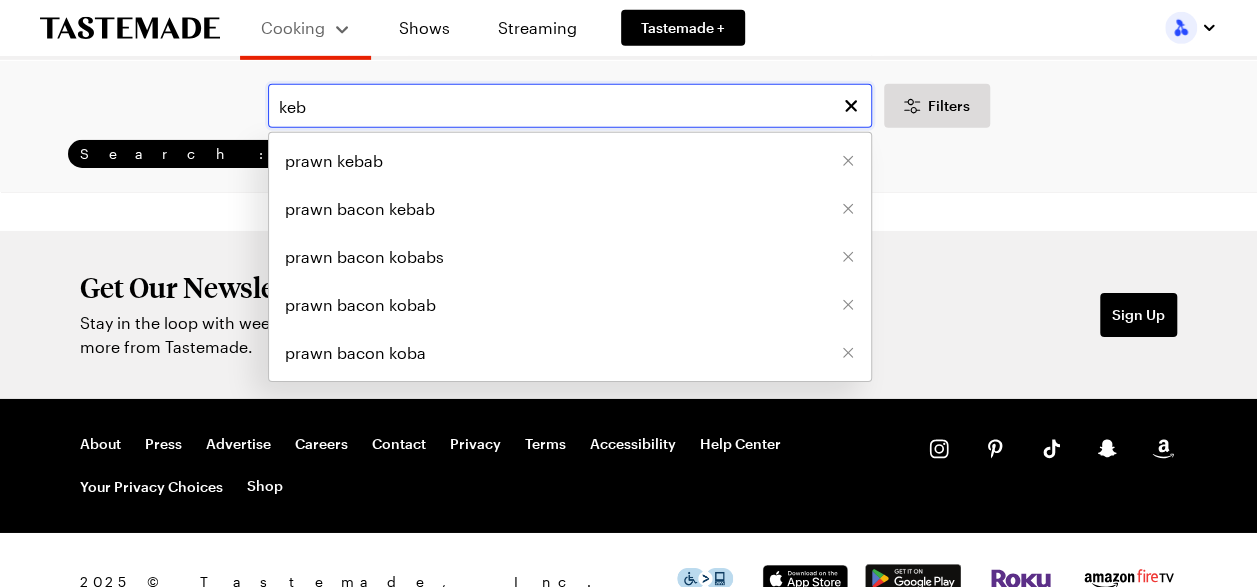 scroll, scrollTop: 0, scrollLeft: 0, axis: both 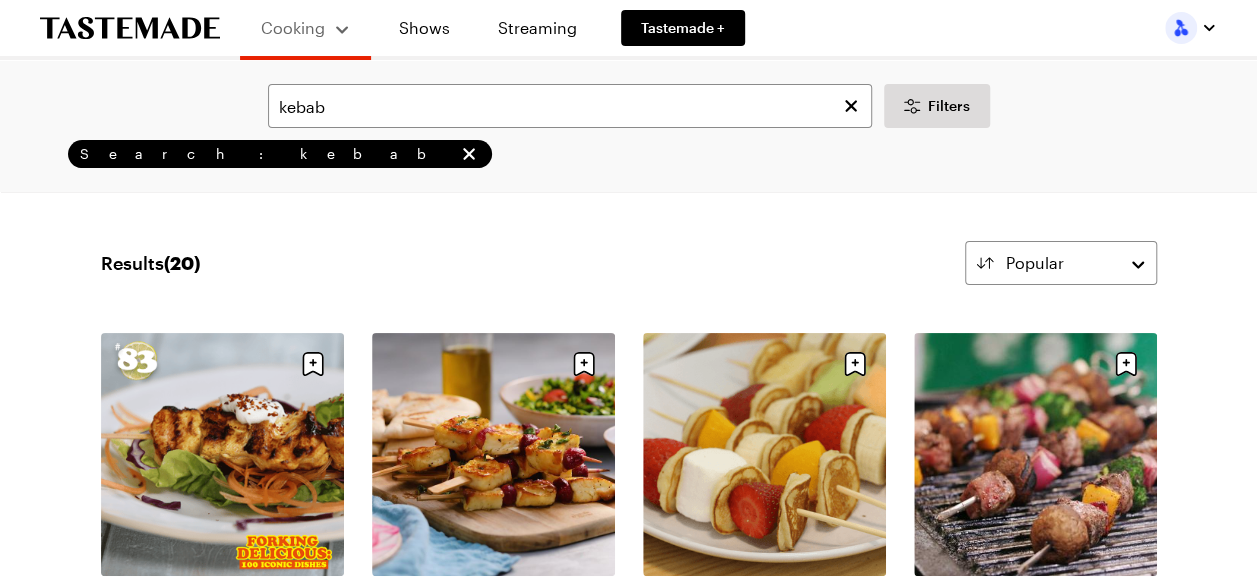 click on "Results  ( 20 ) Popular Load More Turkish Kebabs (1) 55 mins Halloumi And Grape Skewers 45 mins Pancake Kebabs 40 mins Steak & Veggie Kebabs with Chermoula Pesto 25 mins The Ultimate Garlic Sauce 20 mins Giant Grilled Cheese Kabobs 1h 15m Chicken Doner Kebab 13h 0m Ham And Cheese Toastie Kebabs 20 mins Harissa Sage Kebabs 55 mins Vegan Seitan Doner Kebab 30 mins Chicken Seekh Kebab Corn Dogs 30 mins Thai Kebabs 30 mins Vegan Seitan Shawarma Kebab 1h 20m Grilled Steak & Veggie Kebabs 1h 10m Summer Skewers 1h 5m Tuna Kebab Curry 1h 10m Jerk Chicken Kebabs With Lime Coleslaw Or Mango Salsa 2h 20m Halal Snack Pack 50 mins Grill week, but make it veggie 45 mins Chocolate Doner Kebabs 1h 10m Load More Learn More" at bounding box center [629, 1549] 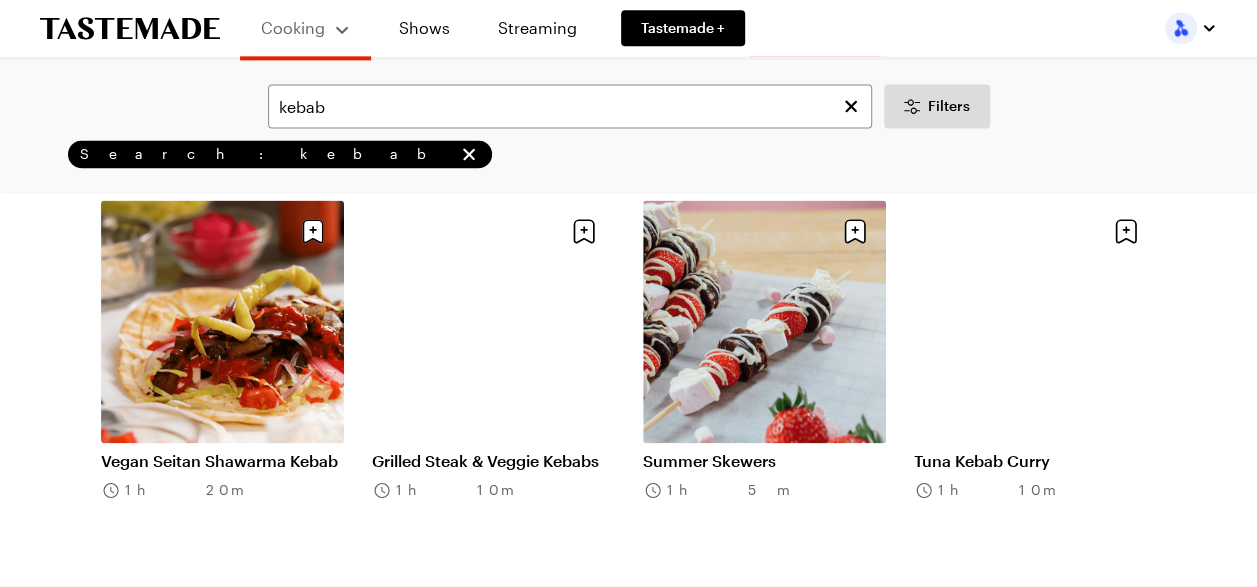 scroll, scrollTop: 1400, scrollLeft: 0, axis: vertical 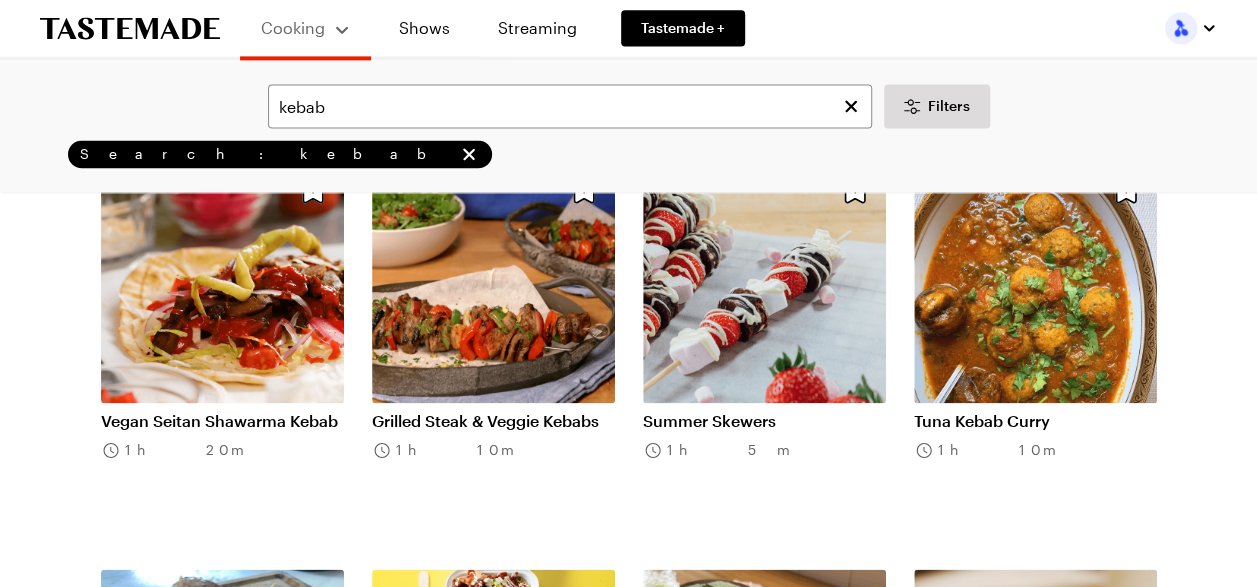 click on "Results  ( 20 ) Popular Load More Turkish Kebabs (1) 55 mins Halloumi And Grape Skewers 45 mins Pancake Kebabs 40 mins Steak & Veggie Kebabs with Chermoula Pesto 25 mins The Ultimate Garlic Sauce 20 mins Giant Grilled Cheese Kabobs 1h 15m Chicken Doner Kebab 13h 0m Ham And Cheese Toastie Kebabs 20 mins Harissa Sage Kebabs 55 mins Vegan Seitan Doner Kebab 30 mins Chicken Seekh Kebab Corn Dogs 30 mins Thai Kebabs 30 mins Vegan Seitan Shawarma Kebab 1h 20m Grilled Steak & Veggie Kebabs 1h 10m Summer Skewers 1h 5m Tuna Kebab Curry 1h 10m Jerk Chicken Kebabs With Lime Coleslaw Or Mango Salsa 2h 20m Halal Snack Pack 50 mins Grill week, but make it veggie 45 mins Chocolate Doner Kebabs 1h 10m Load More Learn More" at bounding box center (629, 149) 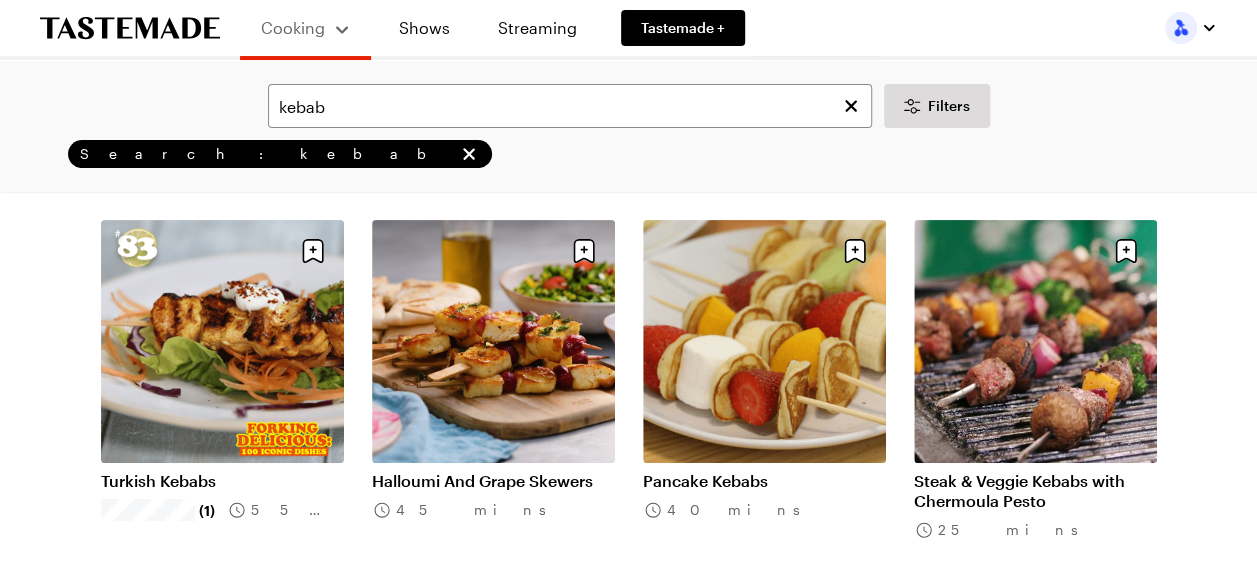 scroll, scrollTop: 0, scrollLeft: 0, axis: both 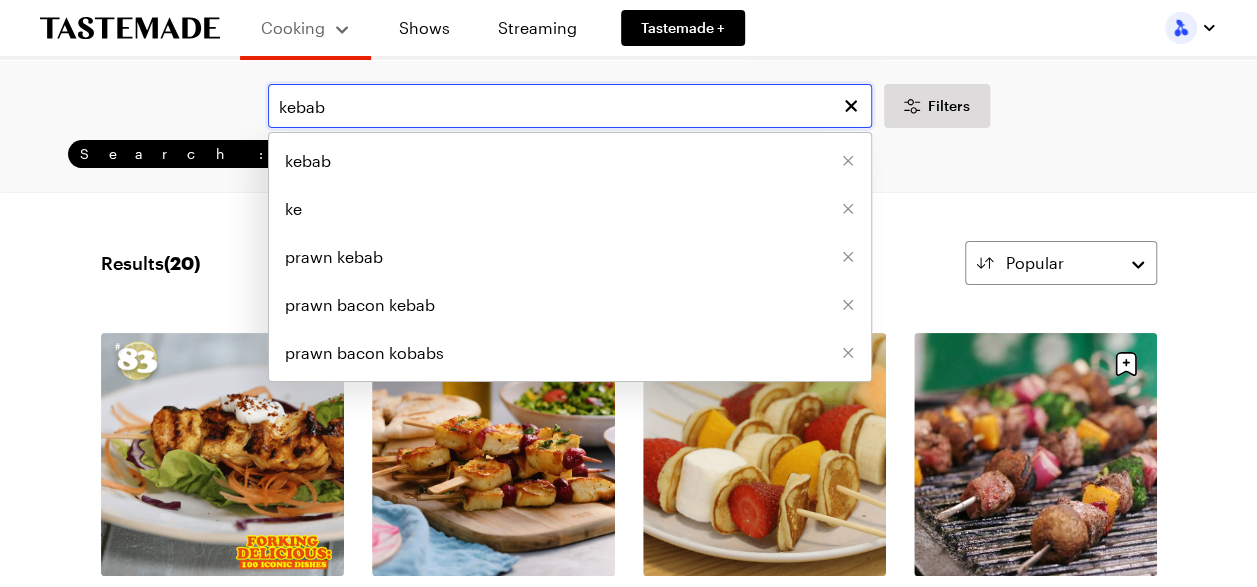 drag, startPoint x: 341, startPoint y: 104, endPoint x: 272, endPoint y: 101, distance: 69.065186 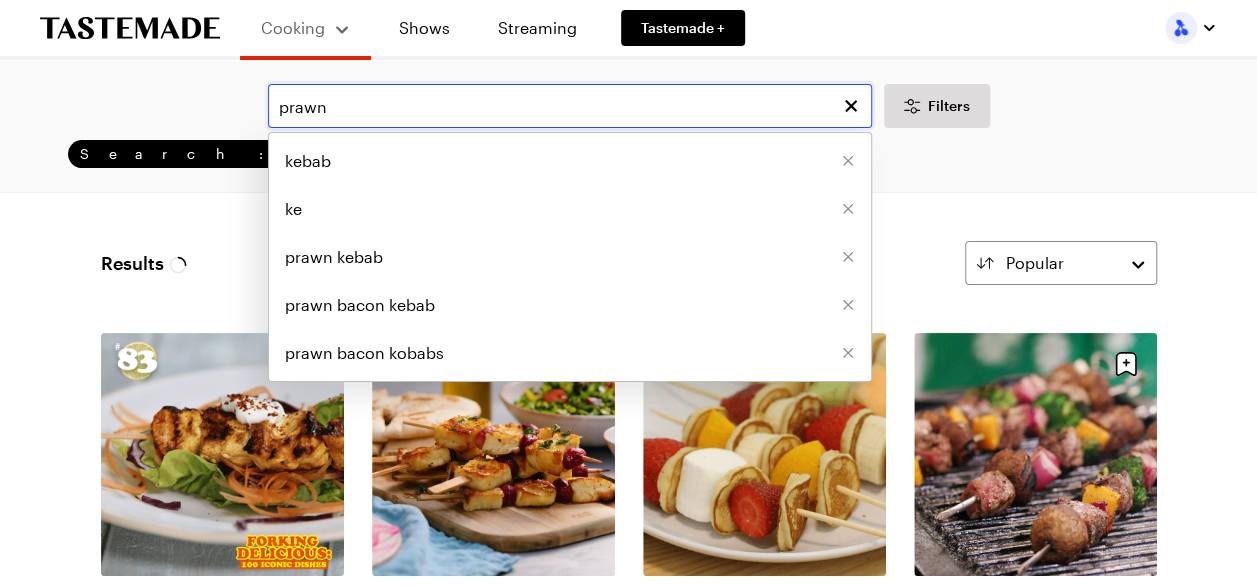 type on "prawn" 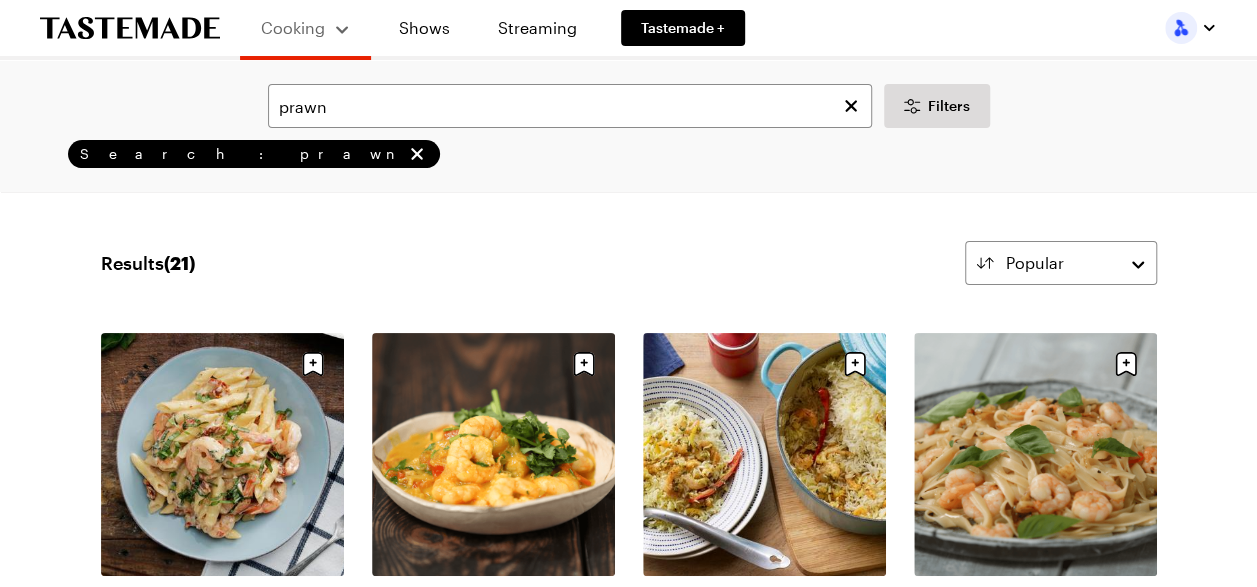 click on "Results  ( 21 ) Popular Load More Creamy Pasta with Prawns 50 mins Prawn Coconut Curry 1h 0m Prawn Saffron Biryani 1h 30m Prawn Linguine with Fennel & Lemon 40 mins Sweet Pea Risotto with Prawns 50 mins Prawn & Dill Linguini with Feta 40 mins Lumpia Shanghai 2h 10m Shrimp Pie 55 mins Tamarind Sinigang with Pork Belly & Prawns 1h 5m Prawn Cocktail Tacos 10 mins Ginger Lime & Mango Cheesecake 8h 30m Spicy Prawn Bun 17 mins Prawn & Mushroom Lettuce Cups 20 mins Grilled Scallop, Spot Prawn and Sea Urchin Risotto 55 mins Prawn in Pumpkin Stew 1h 15m Triple Coconut Tilapia & Fresh Herbs 1h 10m Grilled Prawns with Lemongrass Sambal and Battle Rice 1h 5m Dodo (Plantain) Kale & Tiger Prawn Stacks 40 mins Smoked Trout Aioli 5 mins King Prawn Frittata 25 mins Roasted Spot Prawns 45 mins Load More Learn More" at bounding box center [629, 1754] 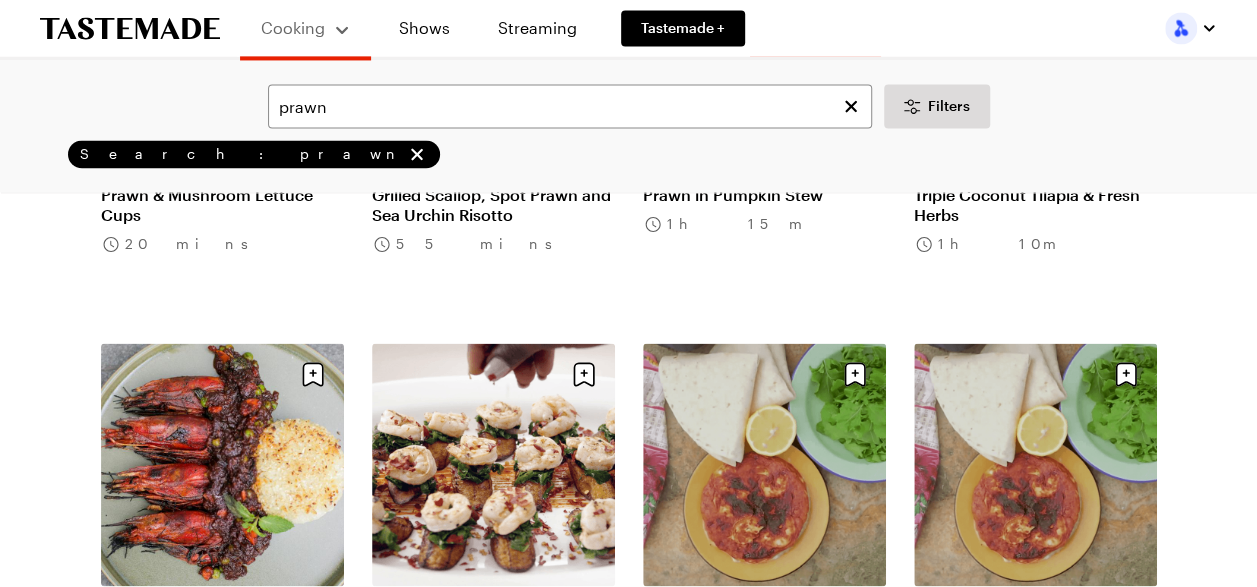 scroll, scrollTop: 0, scrollLeft: 0, axis: both 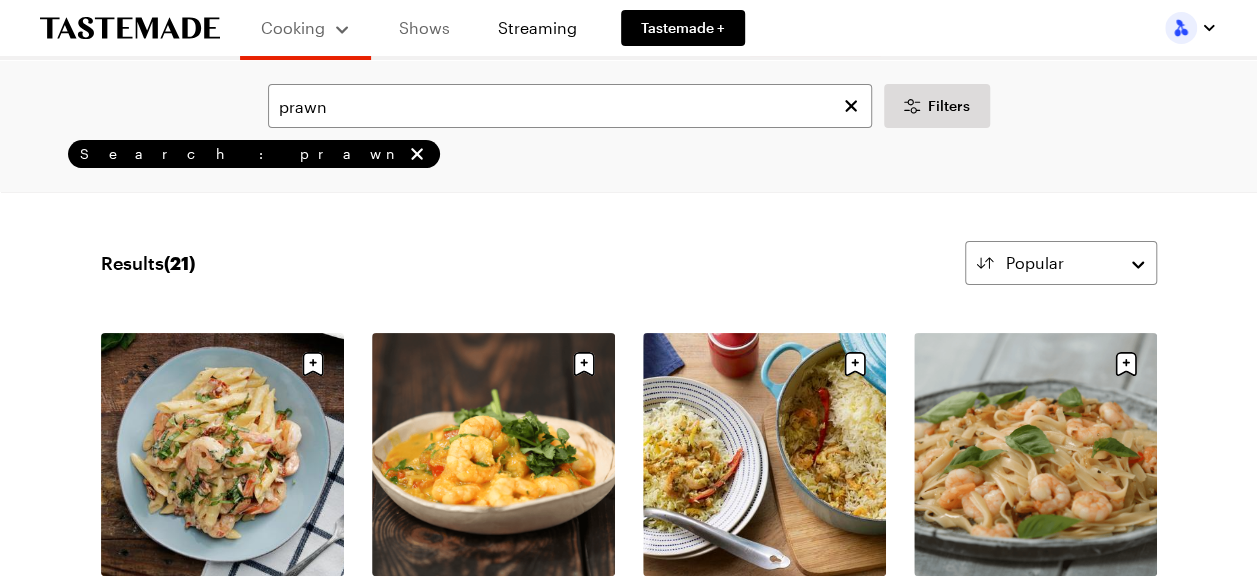click on "Shows" at bounding box center [424, 28] 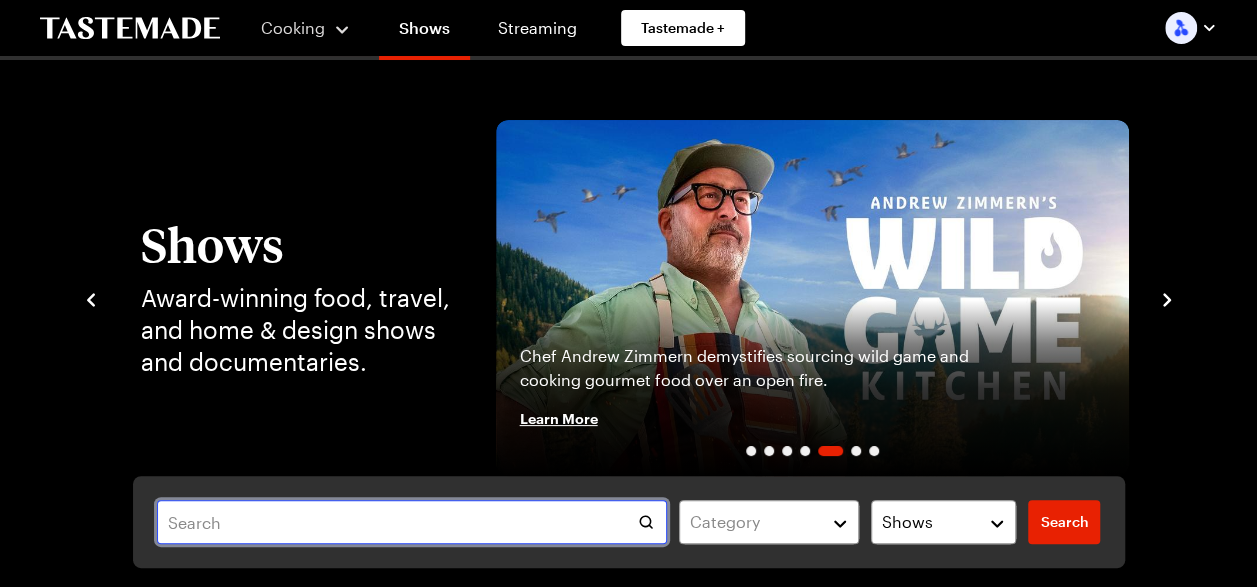click at bounding box center [412, 522] 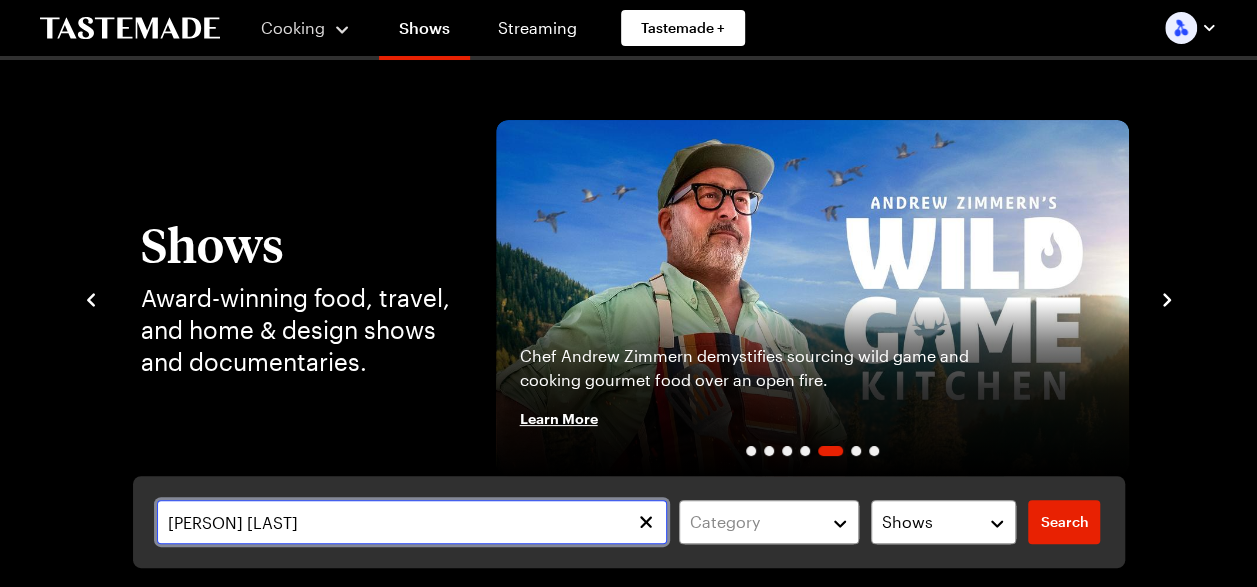 type on "[PERSON] [LAST]" 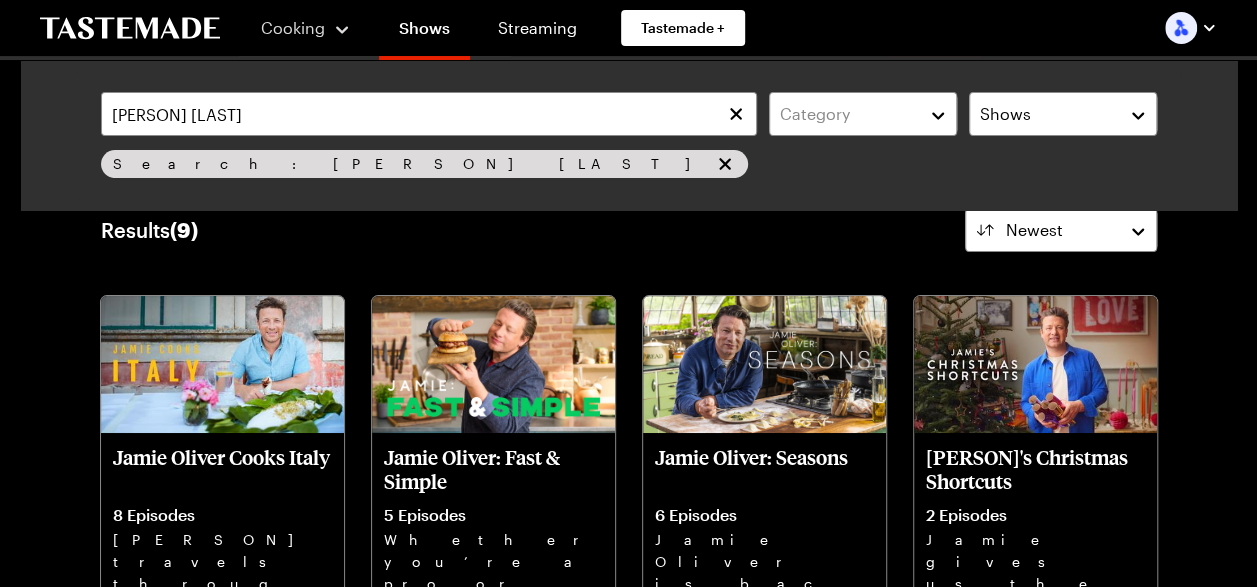 scroll, scrollTop: 102, scrollLeft: 0, axis: vertical 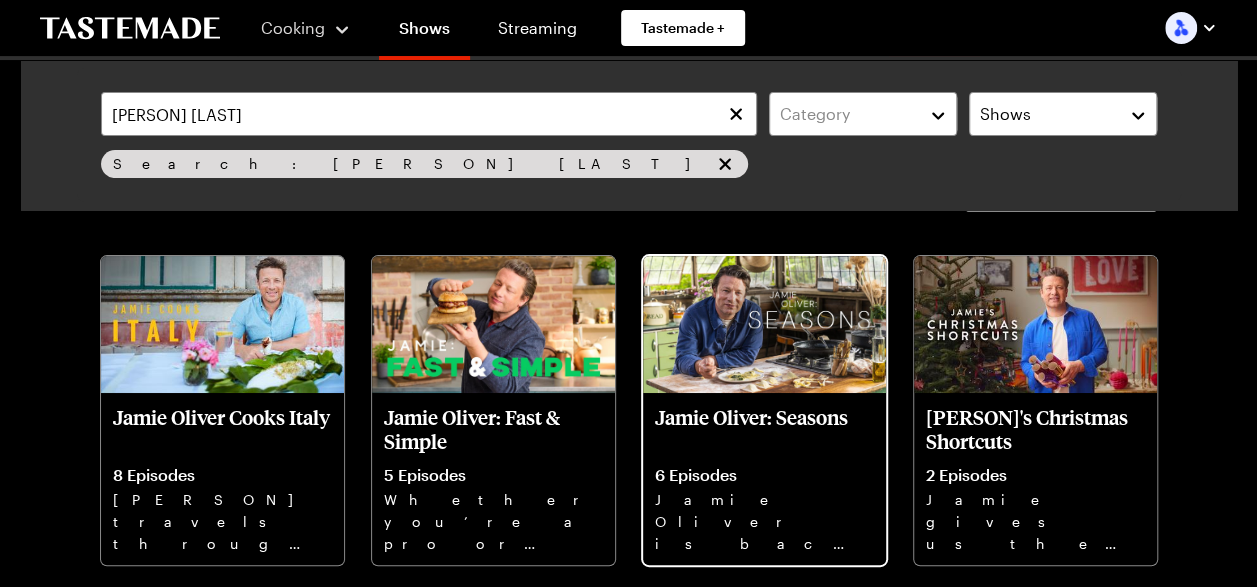 click on "Jamie Oliver: Seasons" at bounding box center [764, 429] 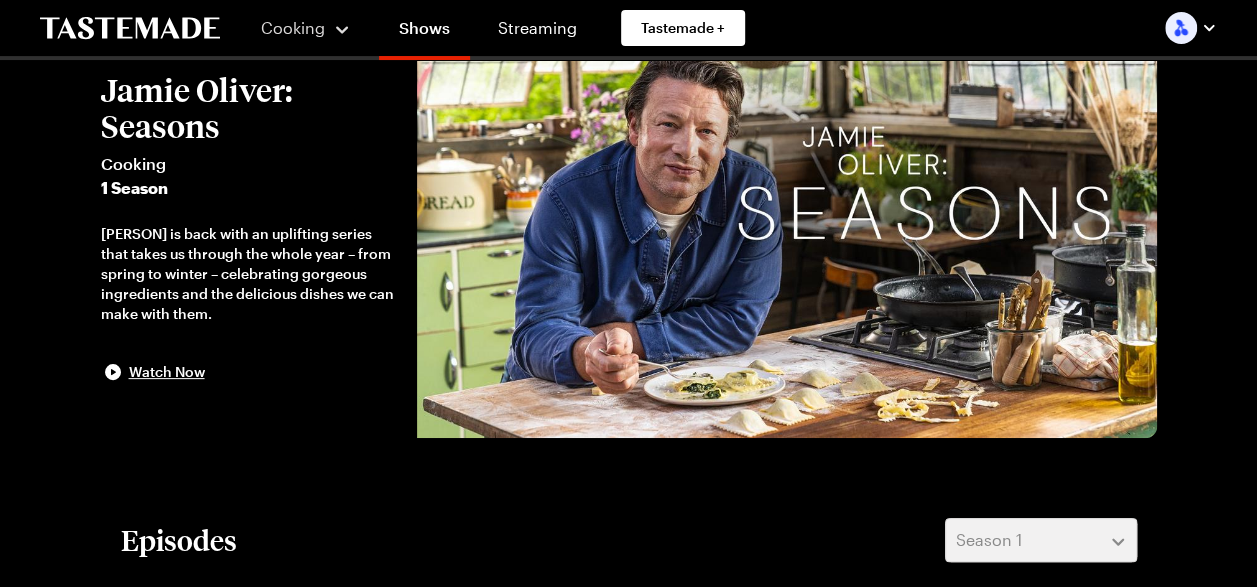 scroll, scrollTop: 0, scrollLeft: 0, axis: both 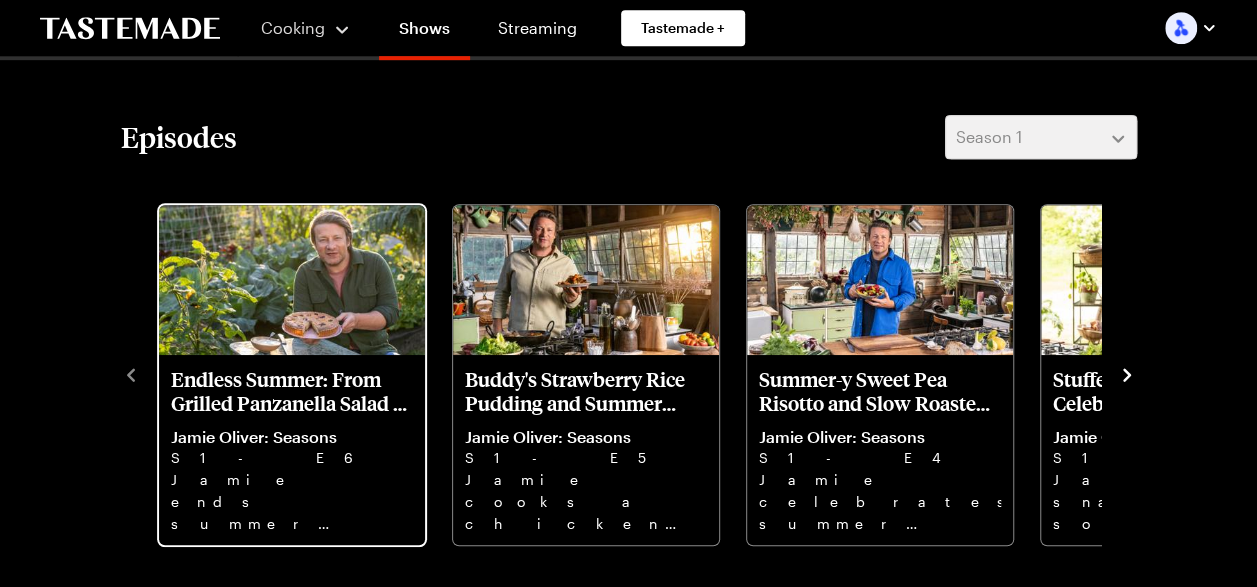 click on "Endless Summer: From Grilled Panzanella Salad to Sour Cherry Tart" at bounding box center [292, 391] 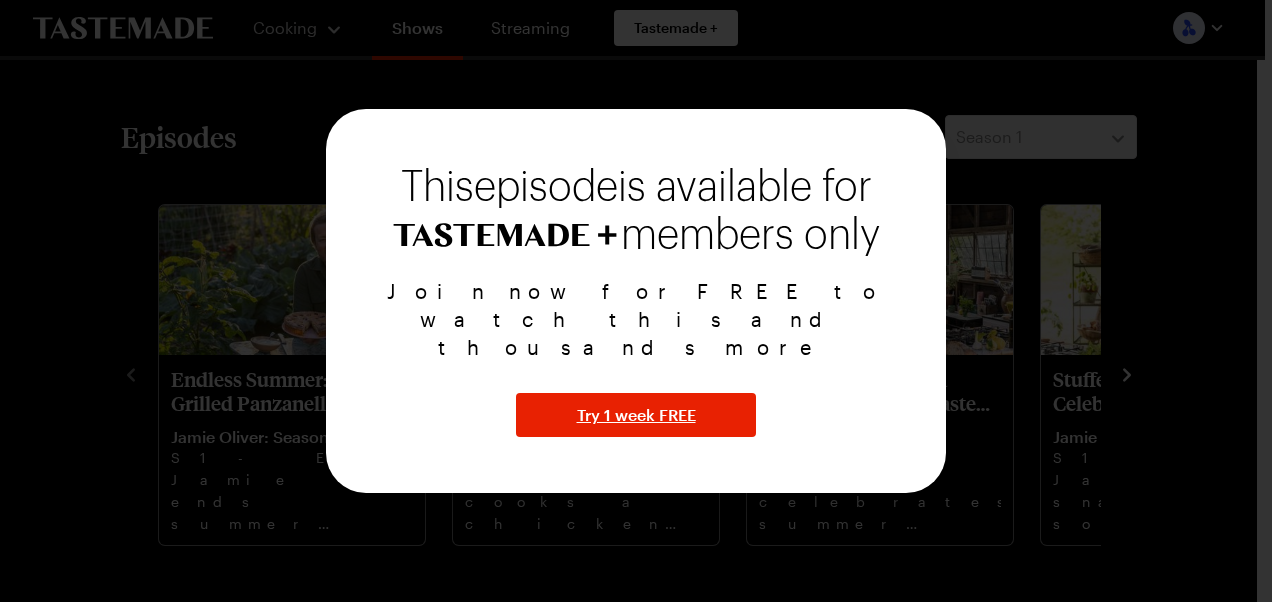 click at bounding box center (636, 301) 